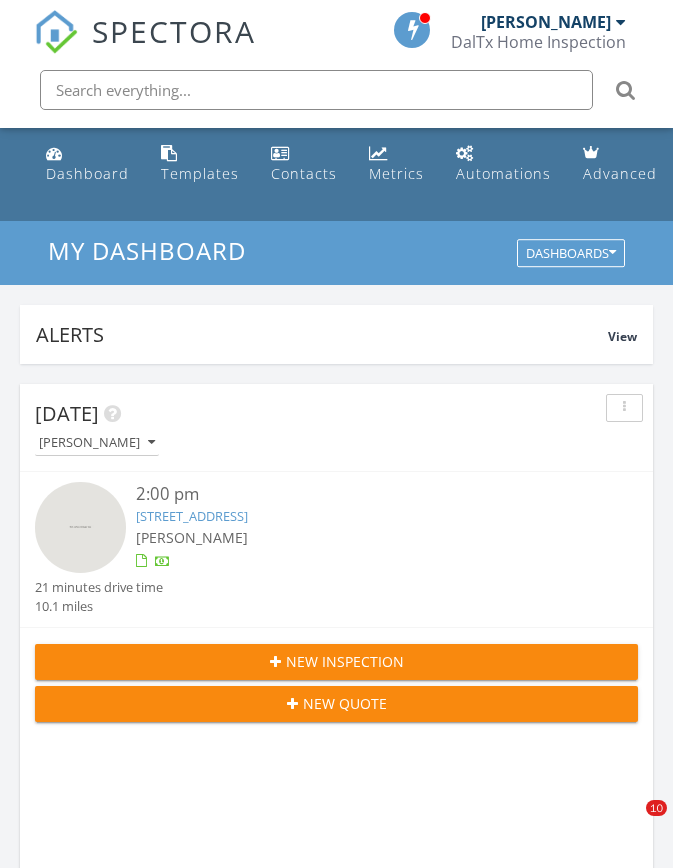 scroll, scrollTop: 0, scrollLeft: 0, axis: both 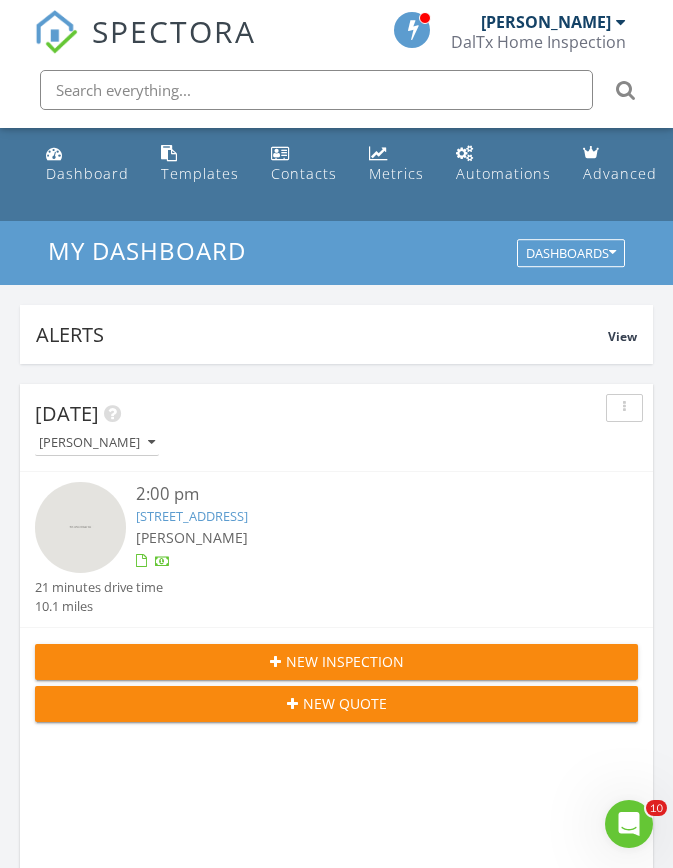 click on "Dashboard" at bounding box center (87, 173) 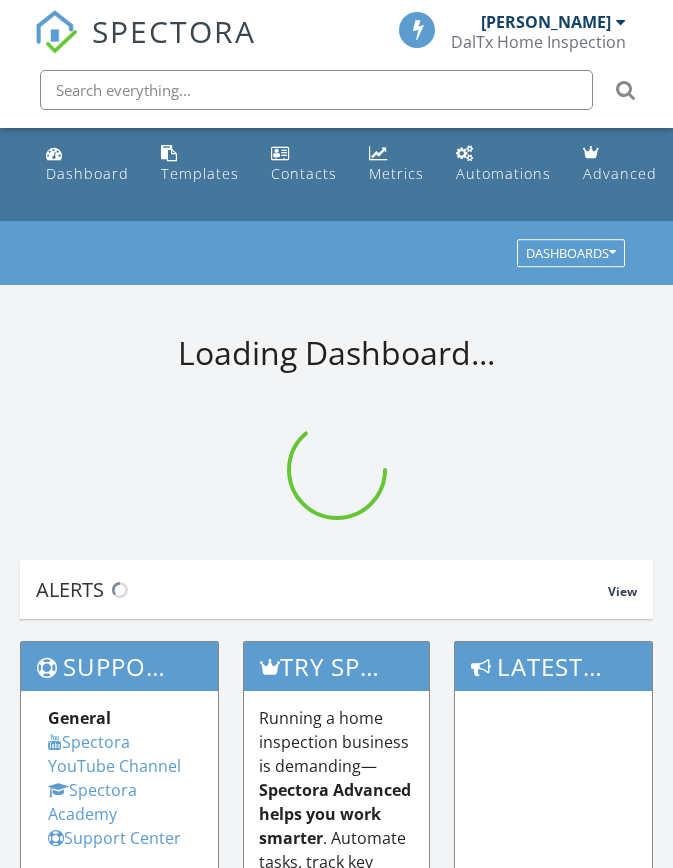 scroll, scrollTop: 0, scrollLeft: 0, axis: both 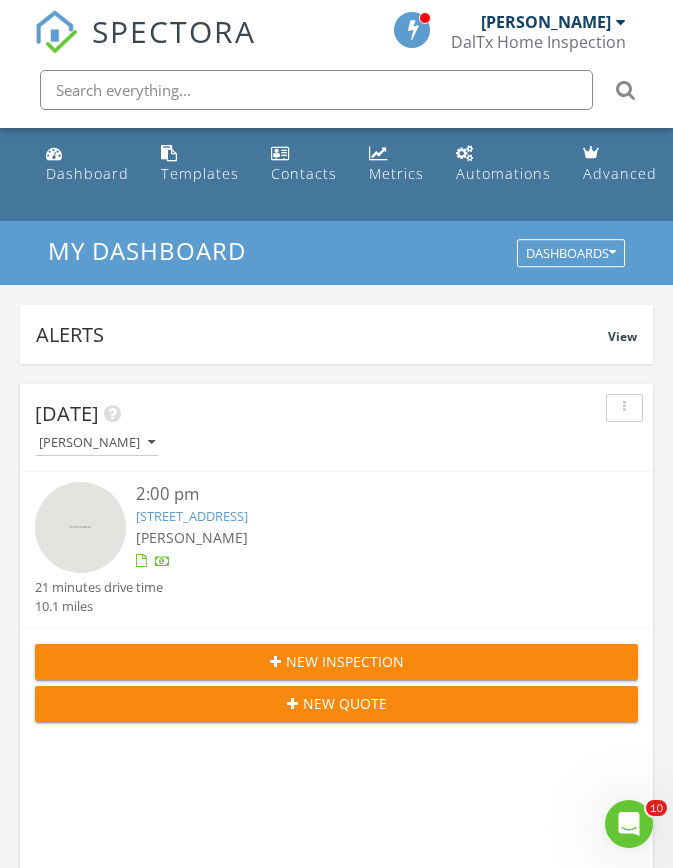click on "Dashboard" at bounding box center (87, 173) 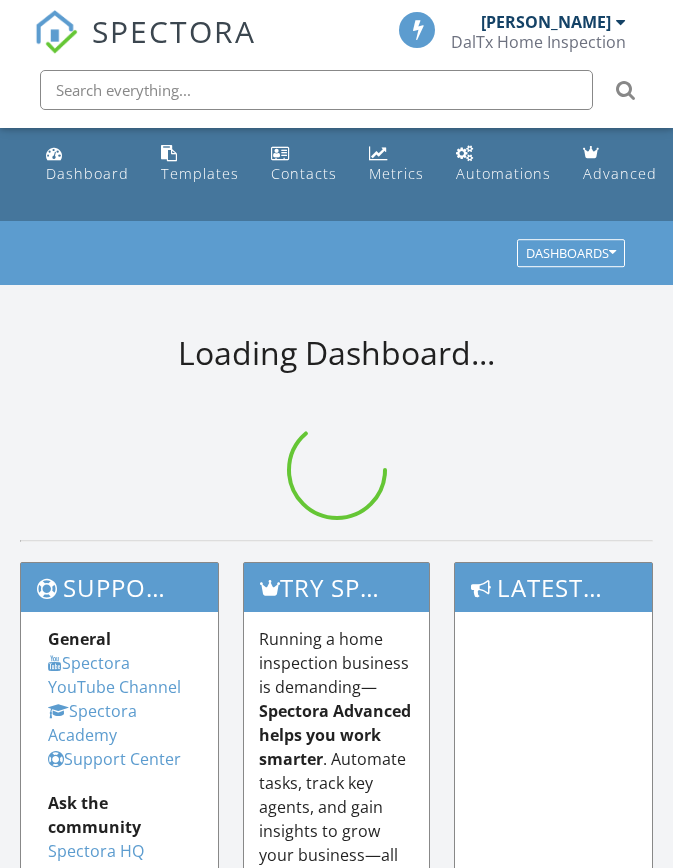 scroll, scrollTop: 0, scrollLeft: 0, axis: both 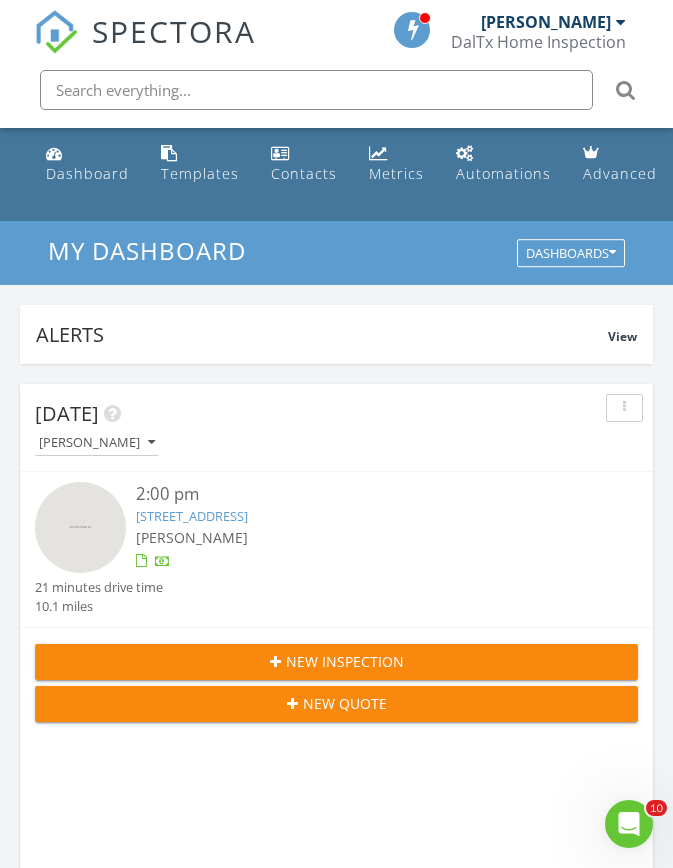 click on "New Inspection" at bounding box center [345, 661] 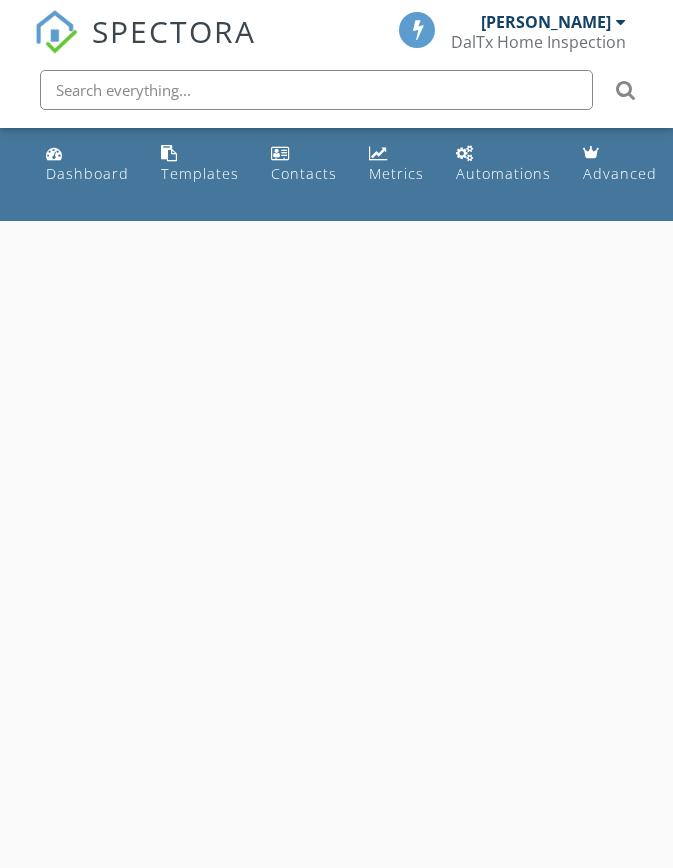 scroll, scrollTop: 0, scrollLeft: 0, axis: both 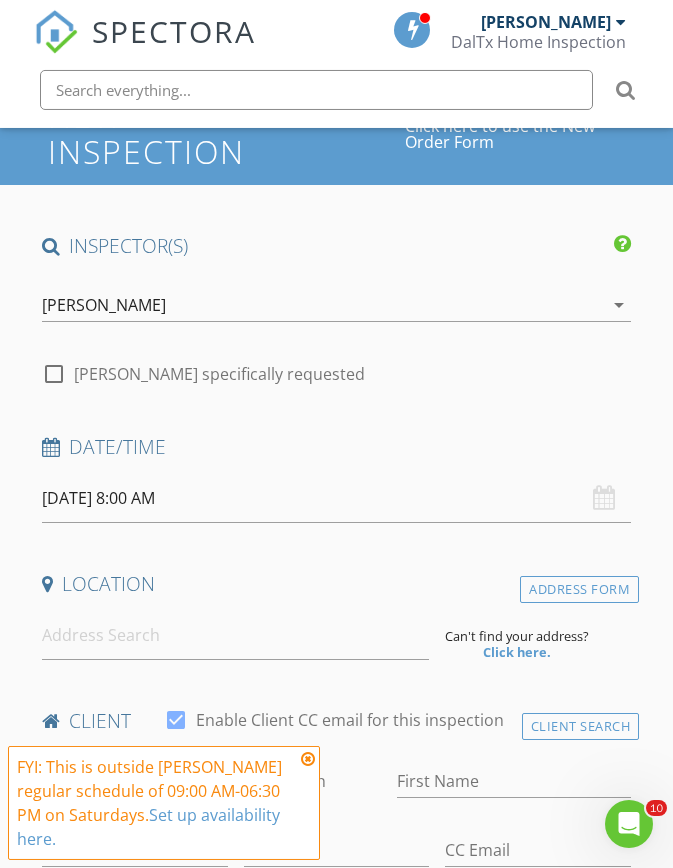 click on "[DATE] 8:00 AM" at bounding box center (337, 498) 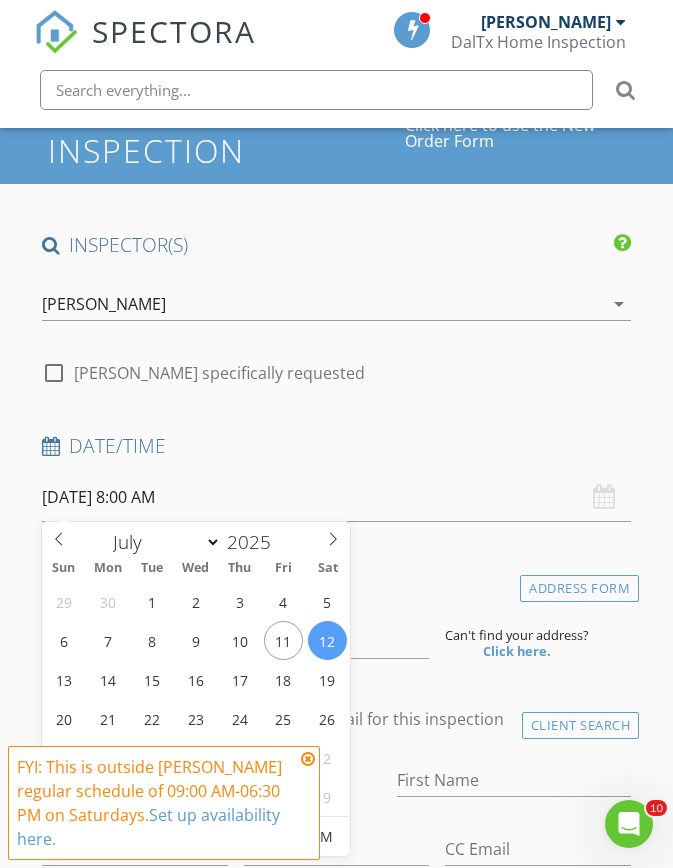 type on "[DATE] 8:00 AM" 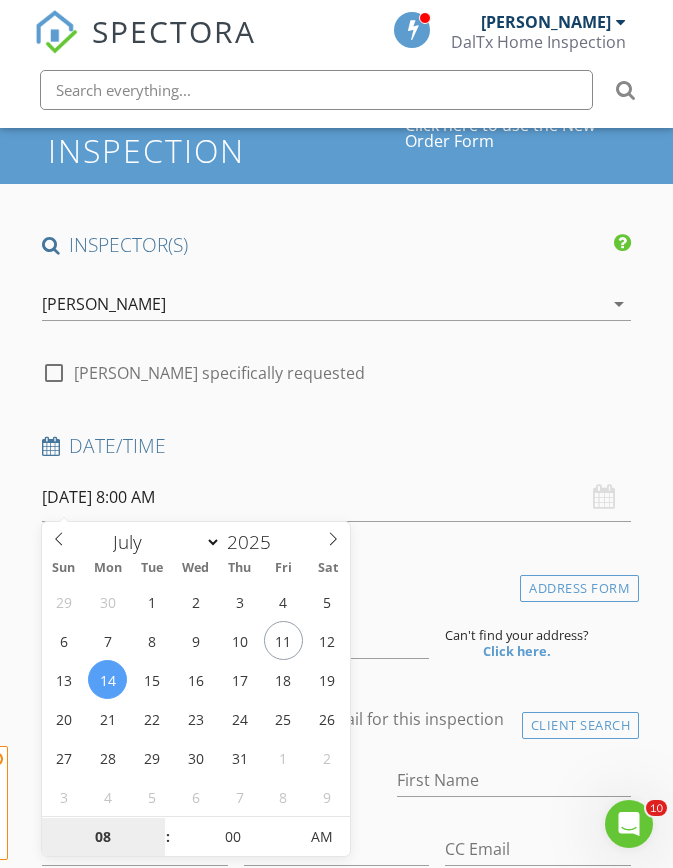 scroll, scrollTop: 139, scrollLeft: 0, axis: vertical 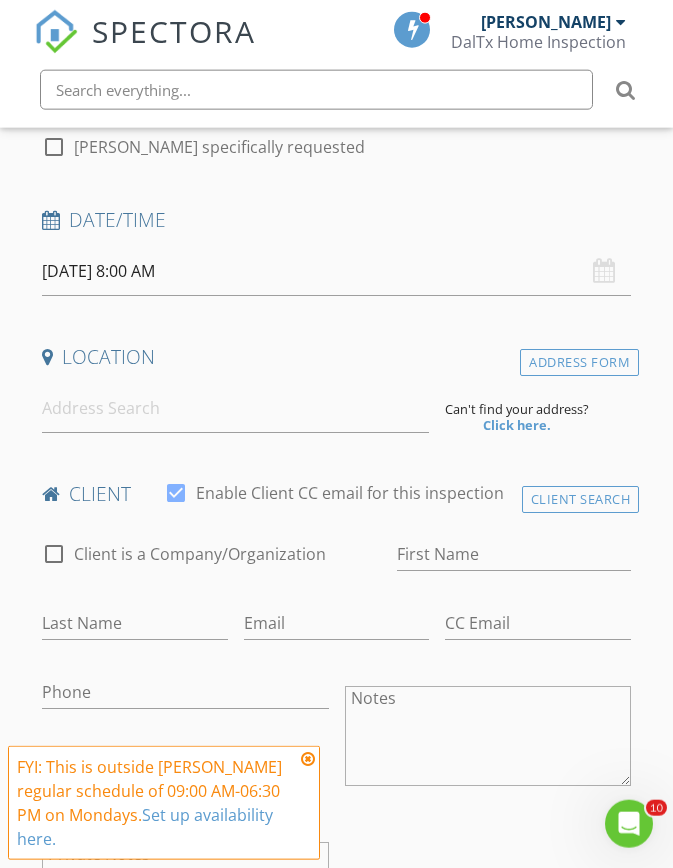click on "07/14/2025 8:00 AM" at bounding box center [337, 271] 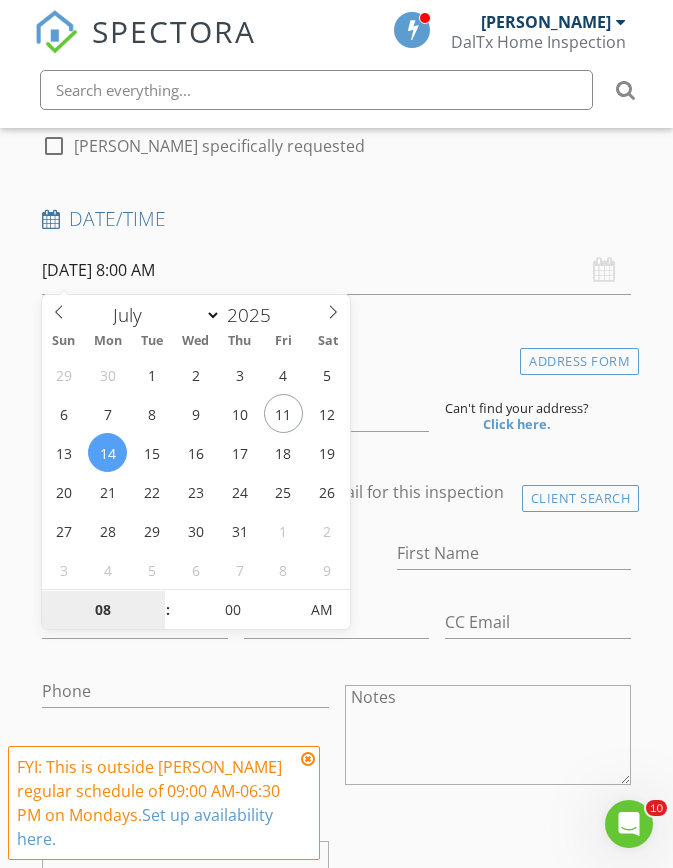 click on "08" at bounding box center [103, 611] 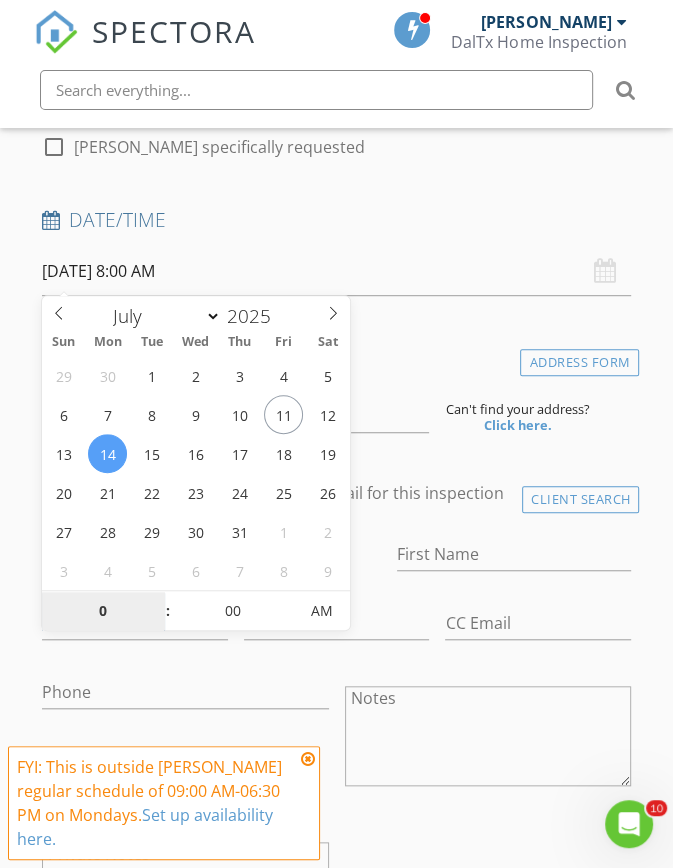 type on "03" 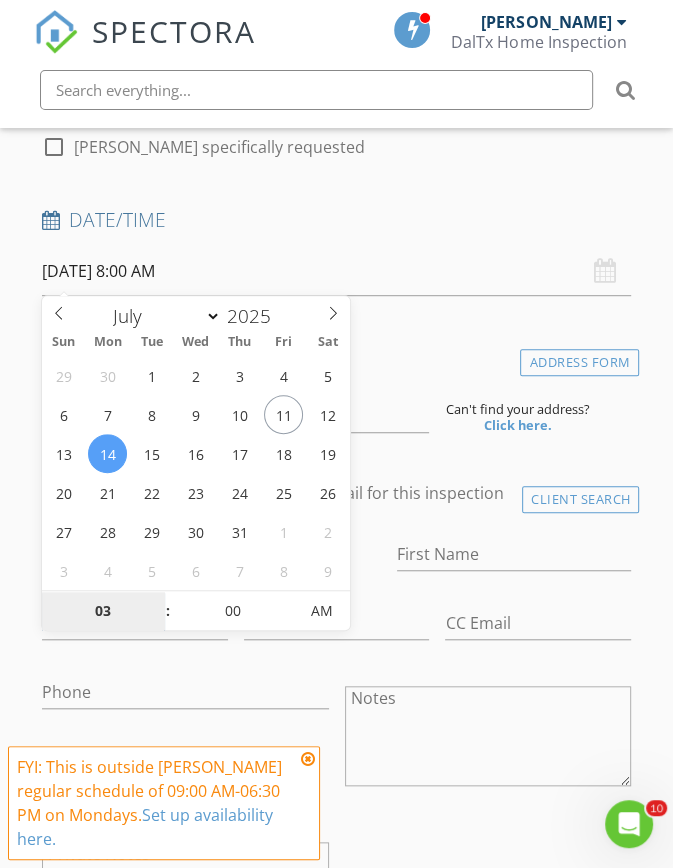 type on "[DATE] 3:00 PM" 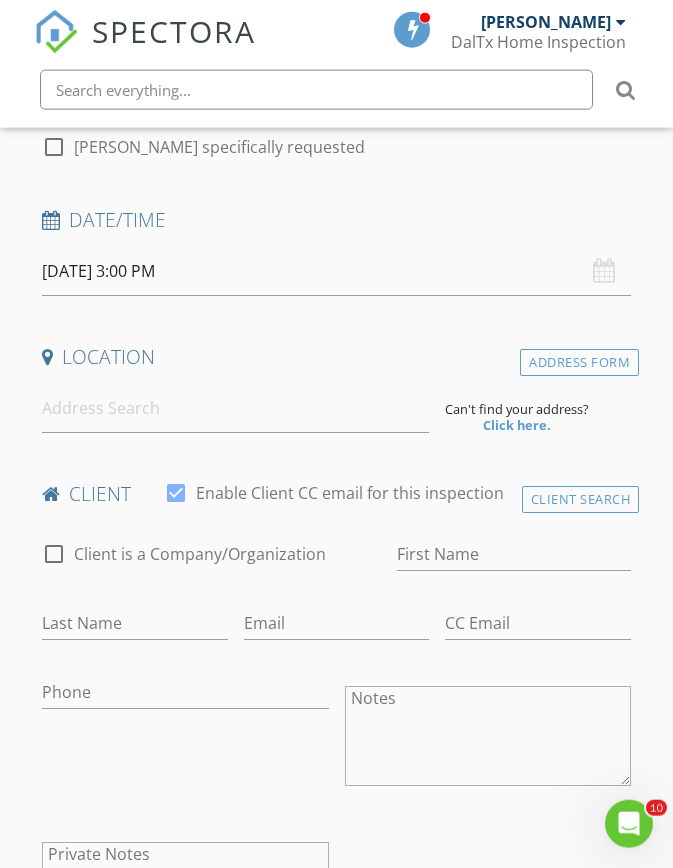 click on "Location" at bounding box center (337, 357) 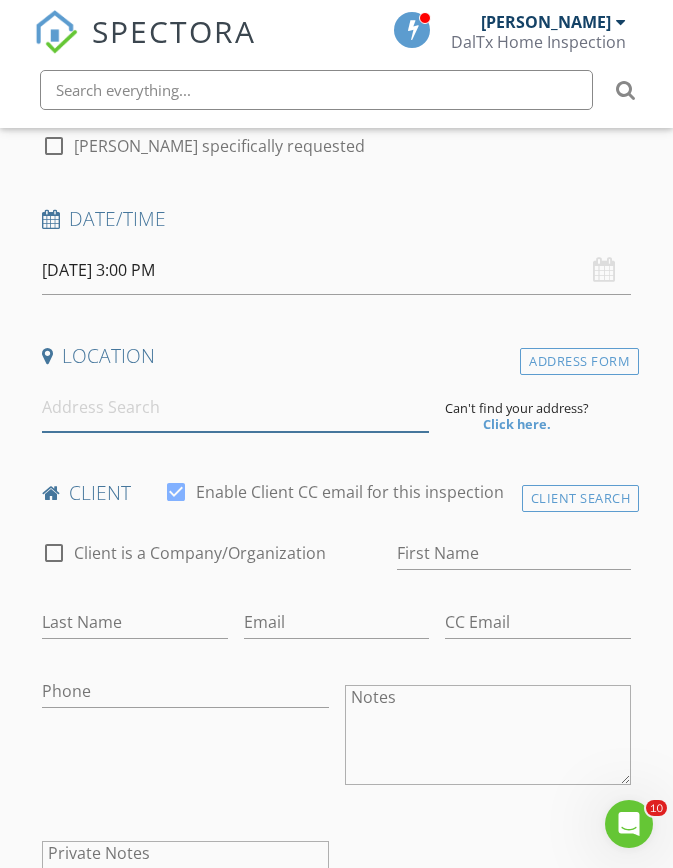 click at bounding box center [236, 407] 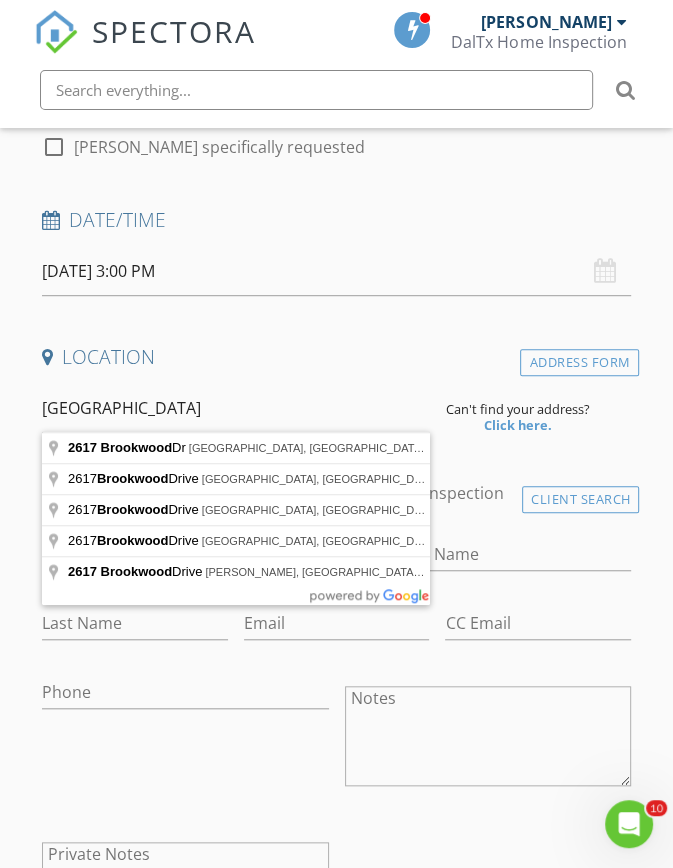 type on "2617 Brookwood Dr, Flower Mound, TX, USA" 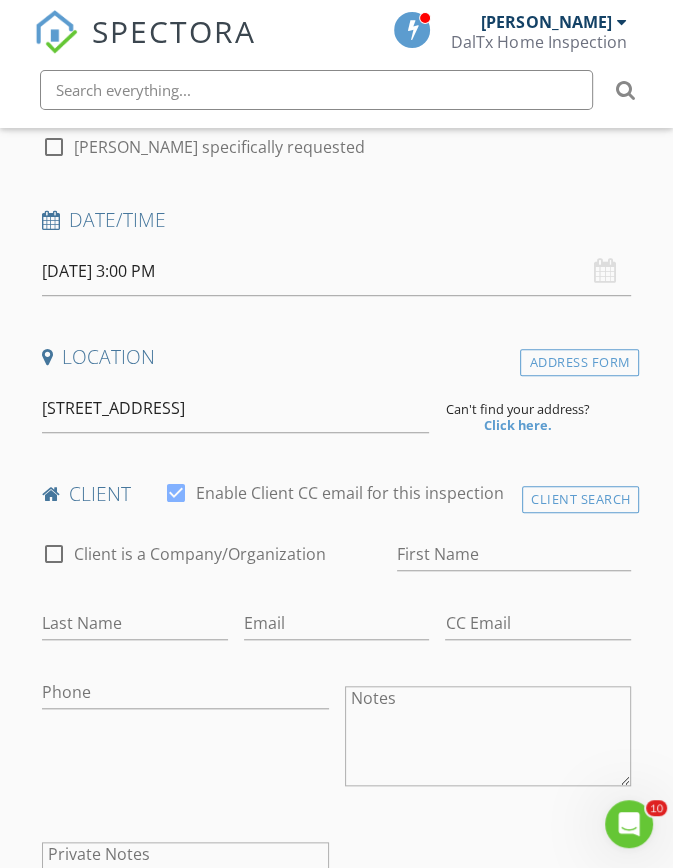 scroll, scrollTop: 367, scrollLeft: 0, axis: vertical 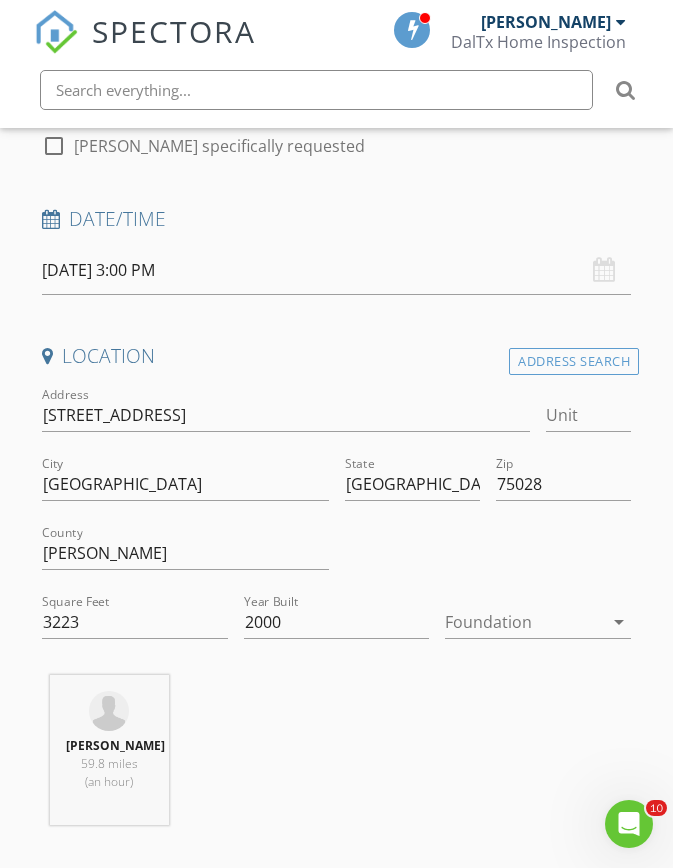 click at bounding box center [524, 622] 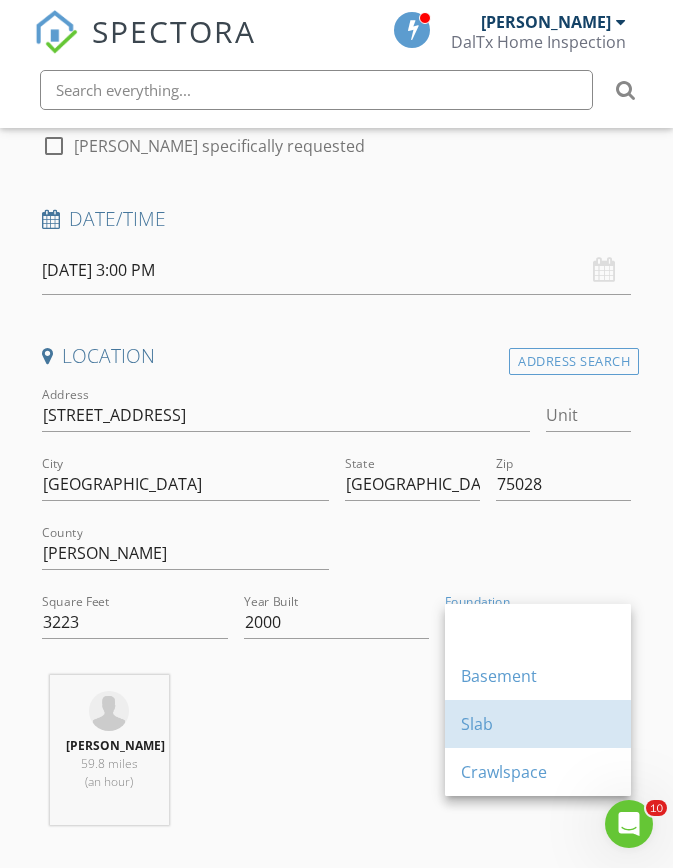 click on "Slab" at bounding box center [538, 724] 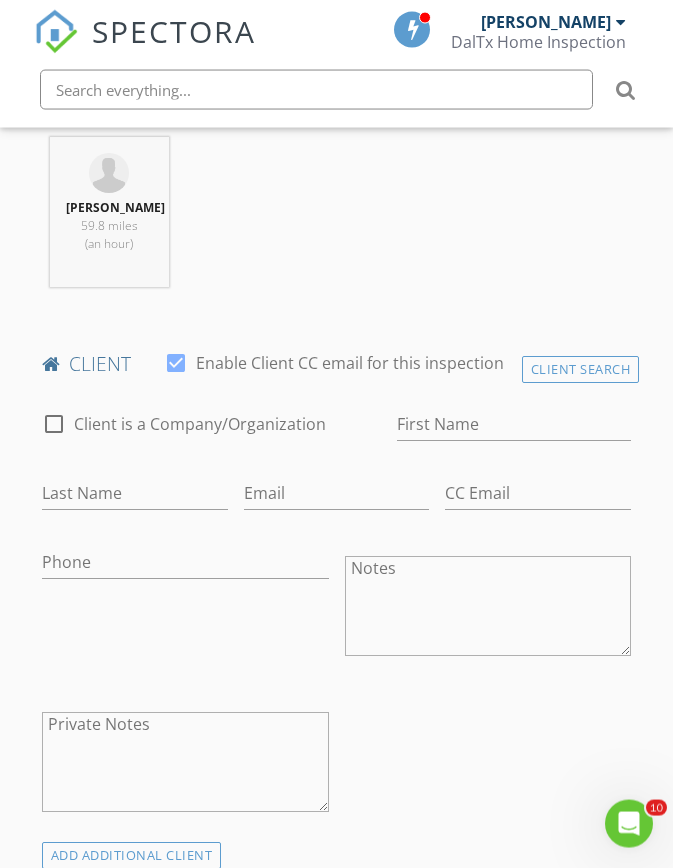 scroll, scrollTop: 905, scrollLeft: 0, axis: vertical 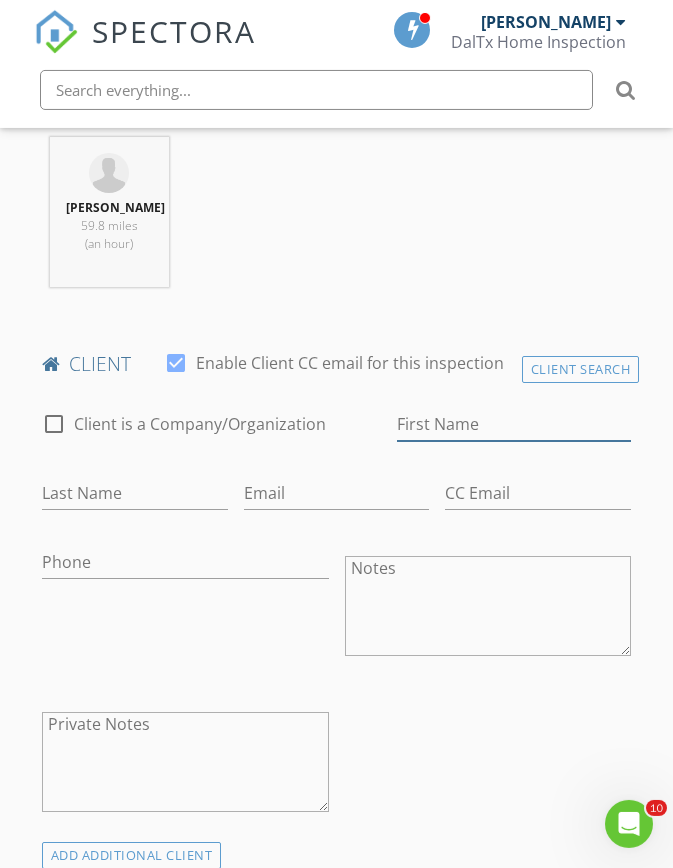click on "First Name" at bounding box center (514, 424) 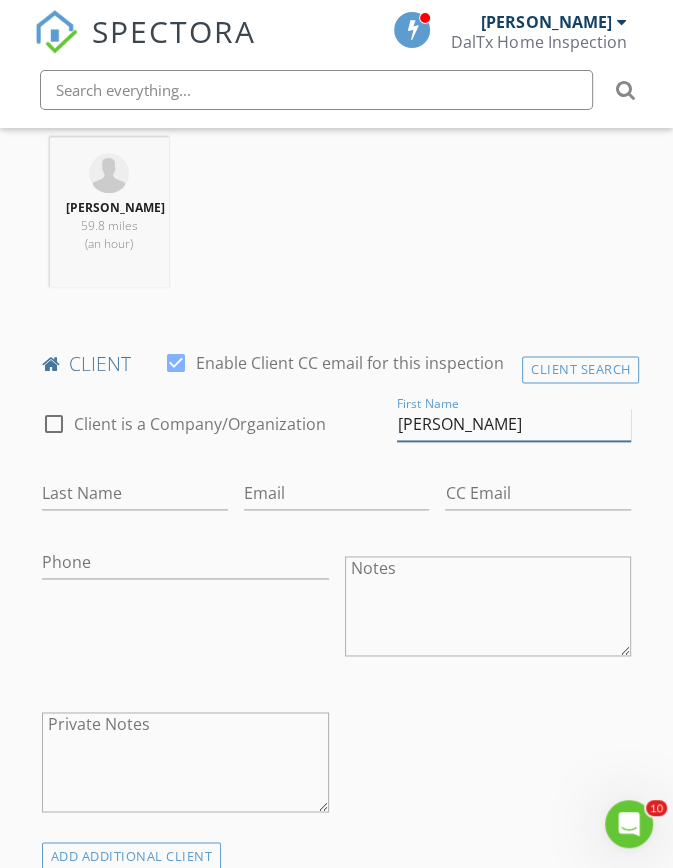 type on "[PERSON_NAME]" 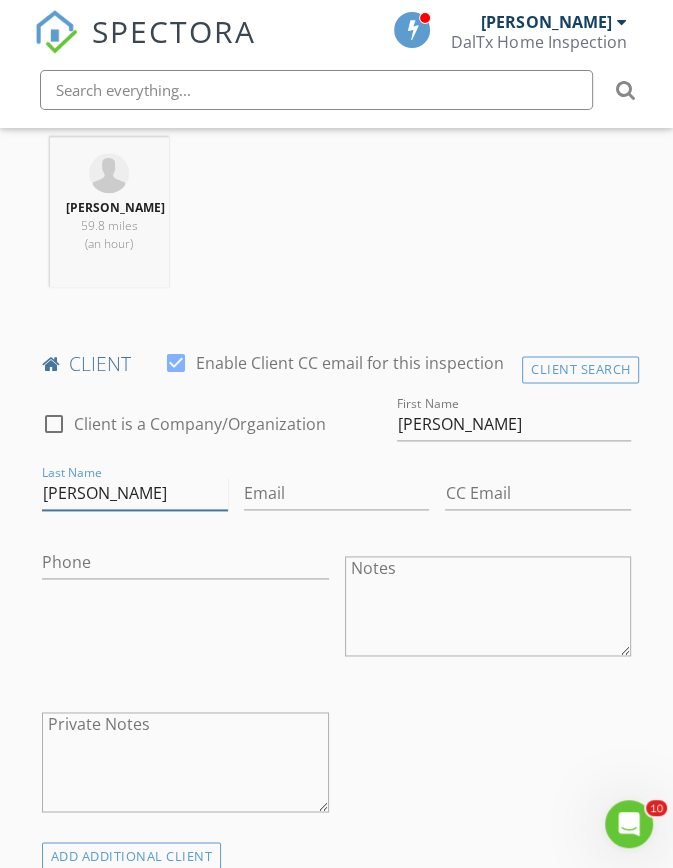 type on "Krehel" 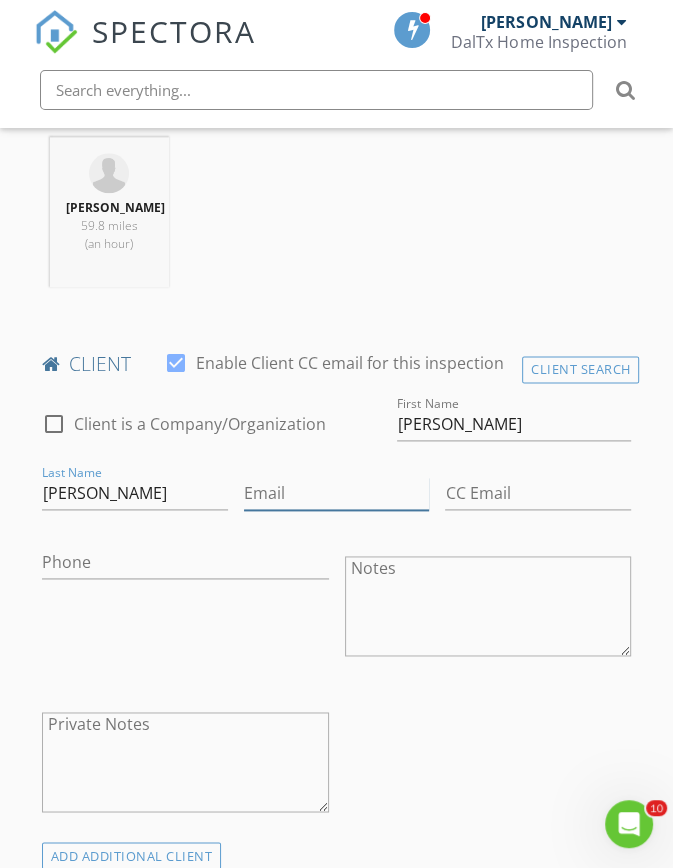 click on "Email" at bounding box center [337, 493] 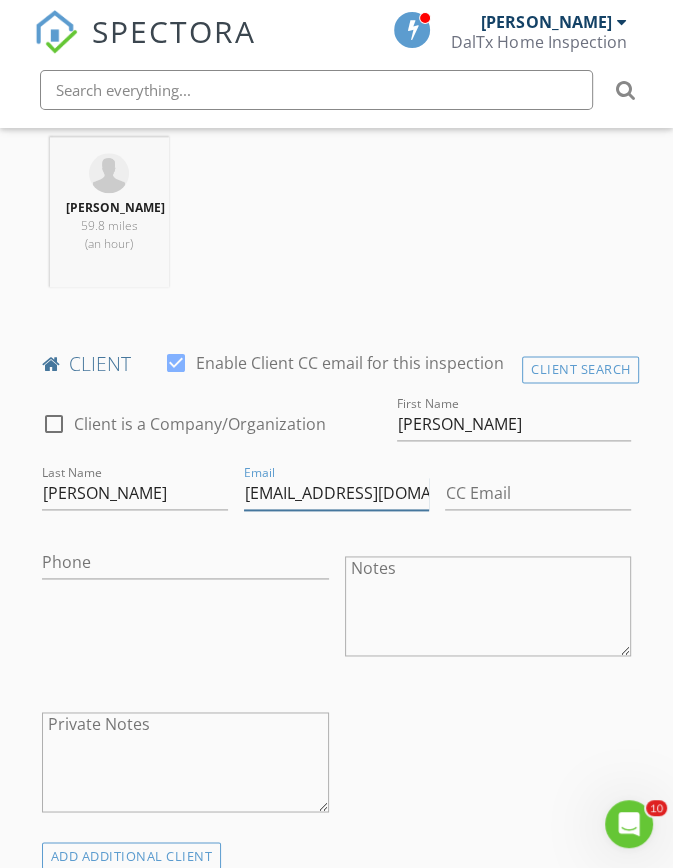 type on "jessicacamkrehel@gmail.com" 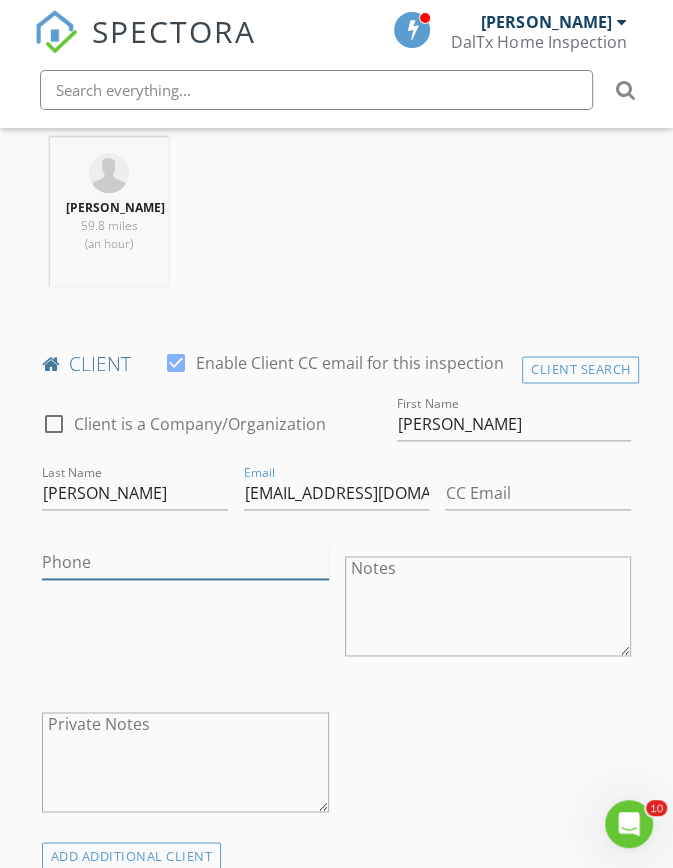 click on "Phone" at bounding box center (185, 562) 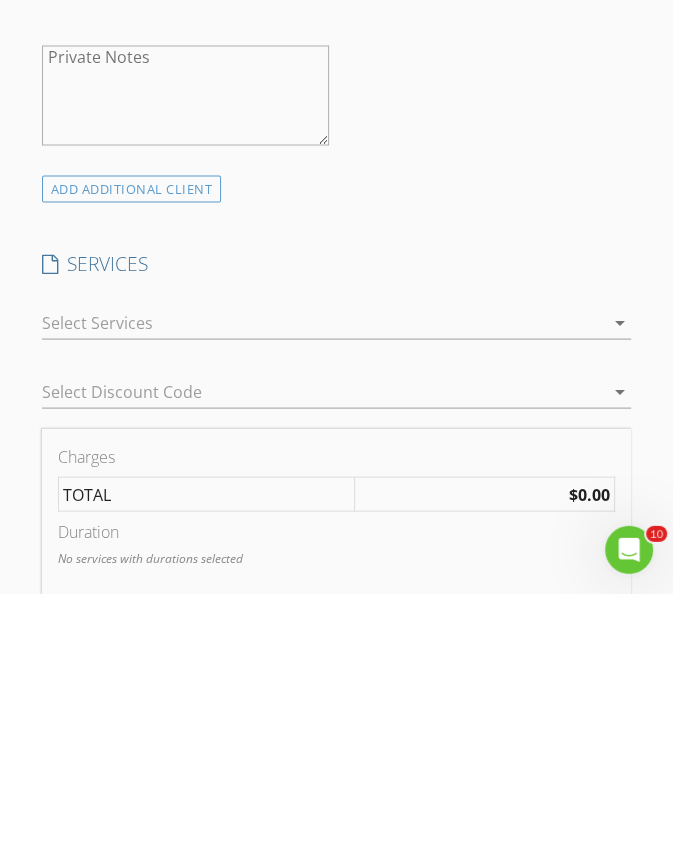 type on "214-957-7264" 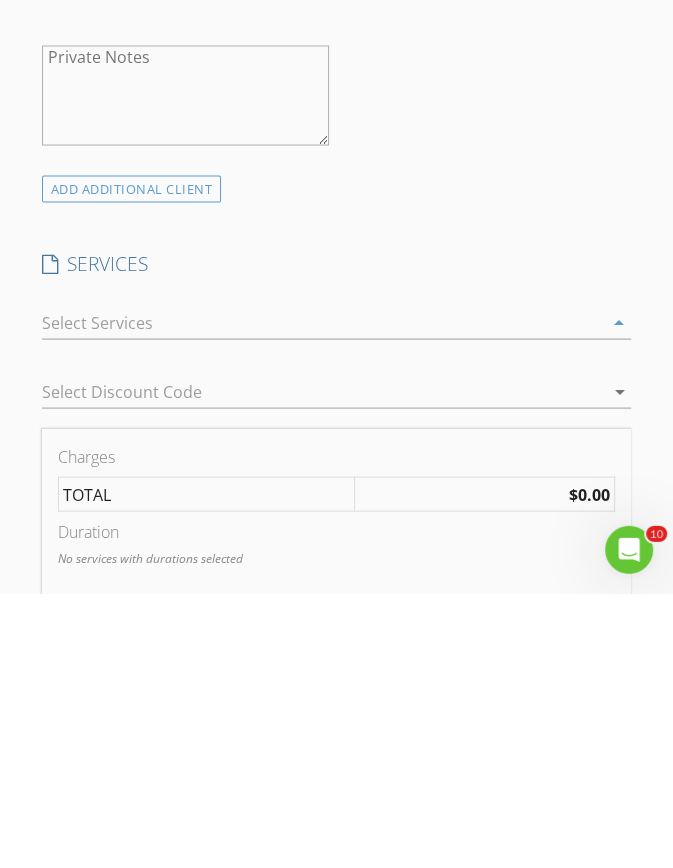 scroll, scrollTop: 1572, scrollLeft: 0, axis: vertical 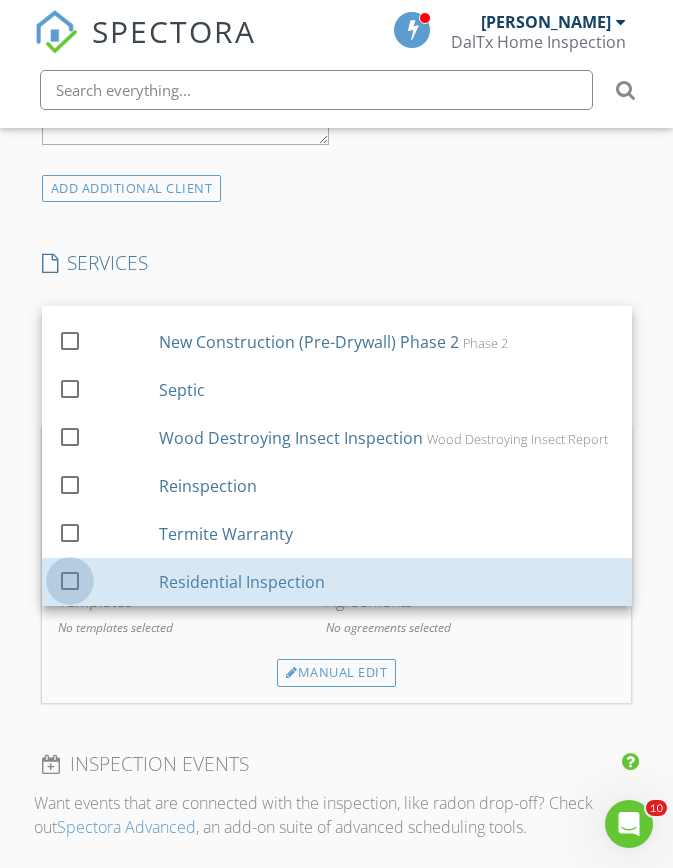 click at bounding box center [70, 580] 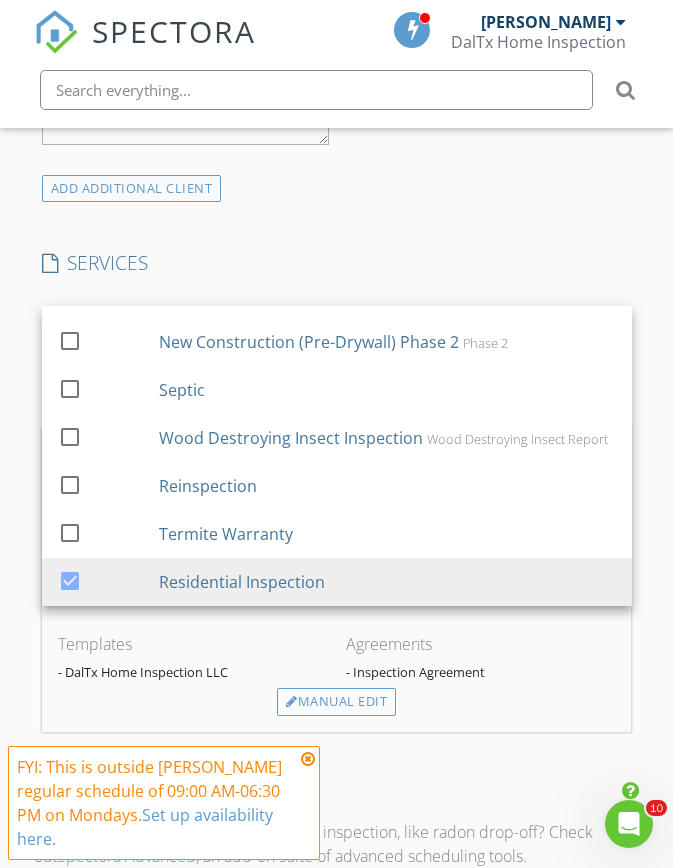 click at bounding box center [70, 436] 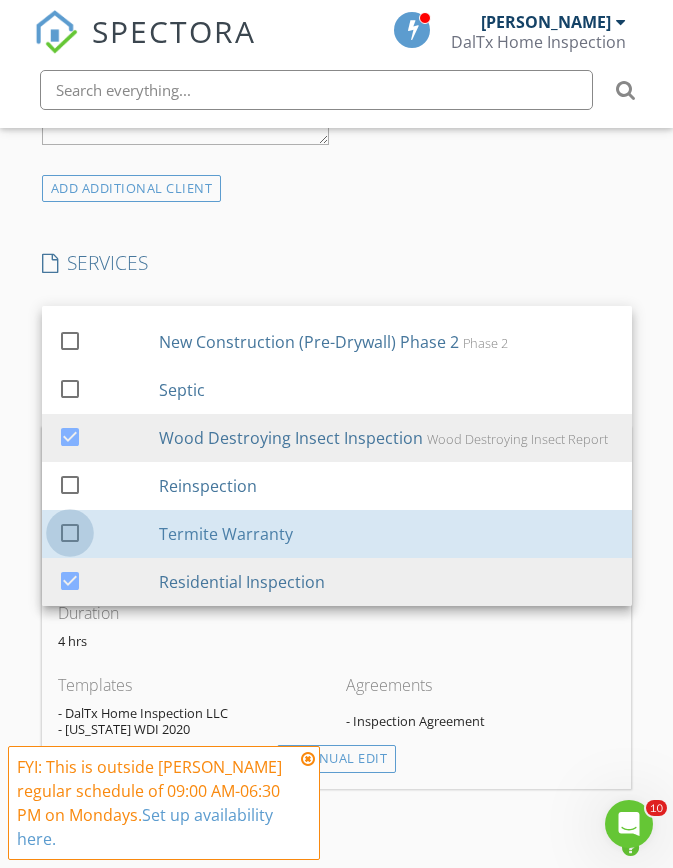 click at bounding box center [70, 532] 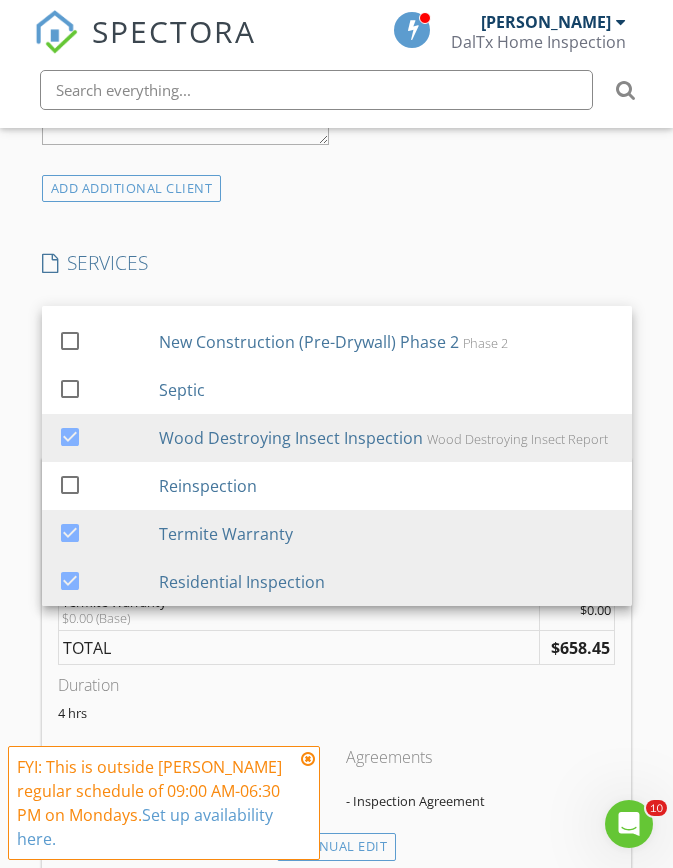click on "New Inspection
Click here to use the New Order Form
INSPECTOR(S)
check_box   Randy Pyle   PRIMARY   Randy Pyle arrow_drop_down   check_box_outline_blank Randy Pyle specifically requested
Date/Time
07/14/2025 3:00 PM
Location
Address Search       Address 2617 Brookwood Dr   Unit   City Flower Mound   State TX   Zip 75028   County Denton     Square Feet 3223   Year Built 2000   Foundation Slab arrow_drop_down     Randy Pyle     59.8 miles     (an hour)
client
check_box Enable Client CC email for this inspection   Client Search     check_box_outline_blank Client is a Company/Organization     First Name Jessica   Last Name Krehel   Email jessicacamkrehel@gmail.com   CC Email   Phone 214-957-7264           Notes   Private Notes
ADD ADDITIONAL client
SERVICES" at bounding box center (336, 516) 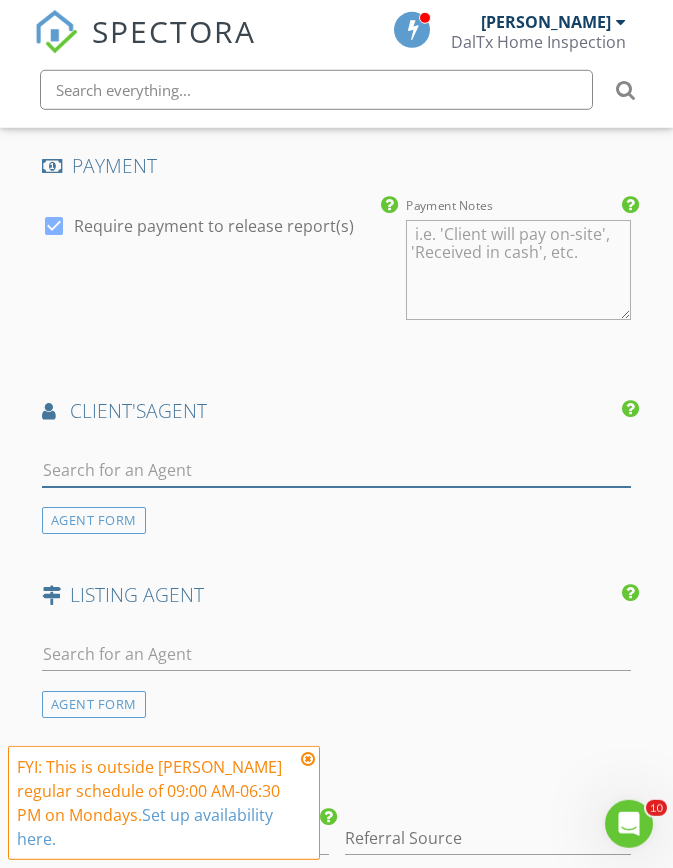 click at bounding box center [337, 470] 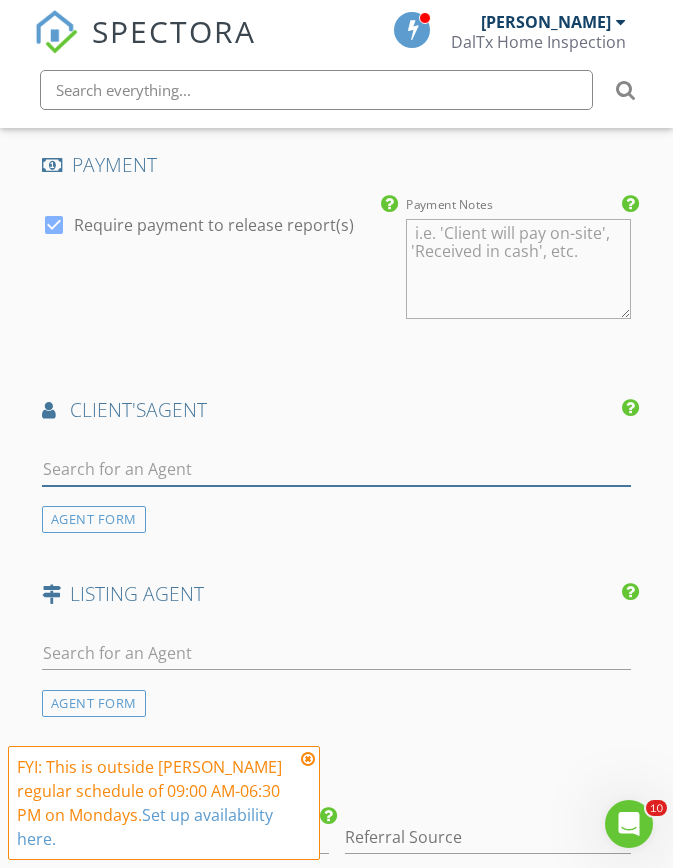 scroll, scrollTop: 2496, scrollLeft: 0, axis: vertical 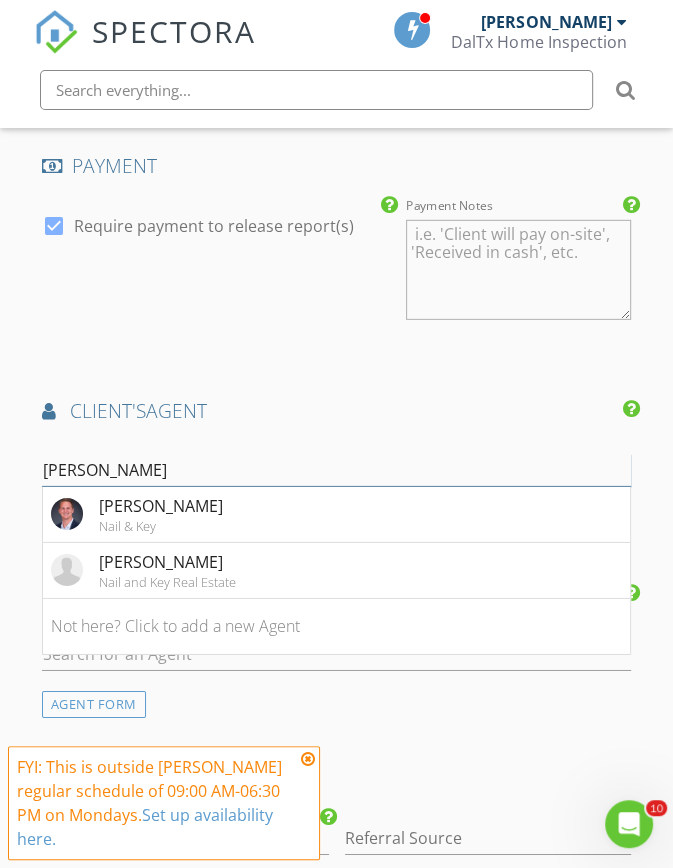type on "Davis" 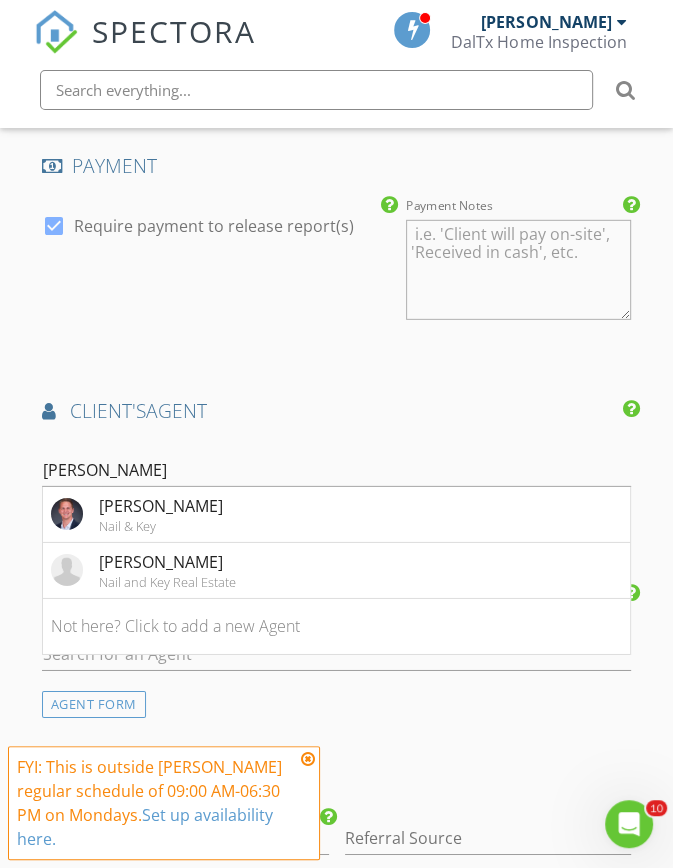 click on "Davis Scott
Nail & Key" at bounding box center (337, 515) 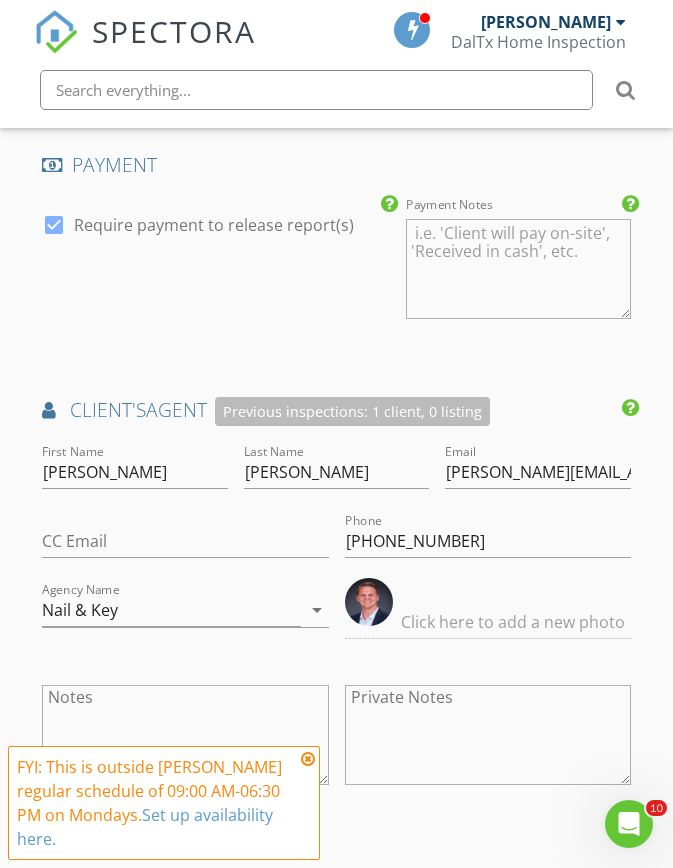 click at bounding box center [308, 759] 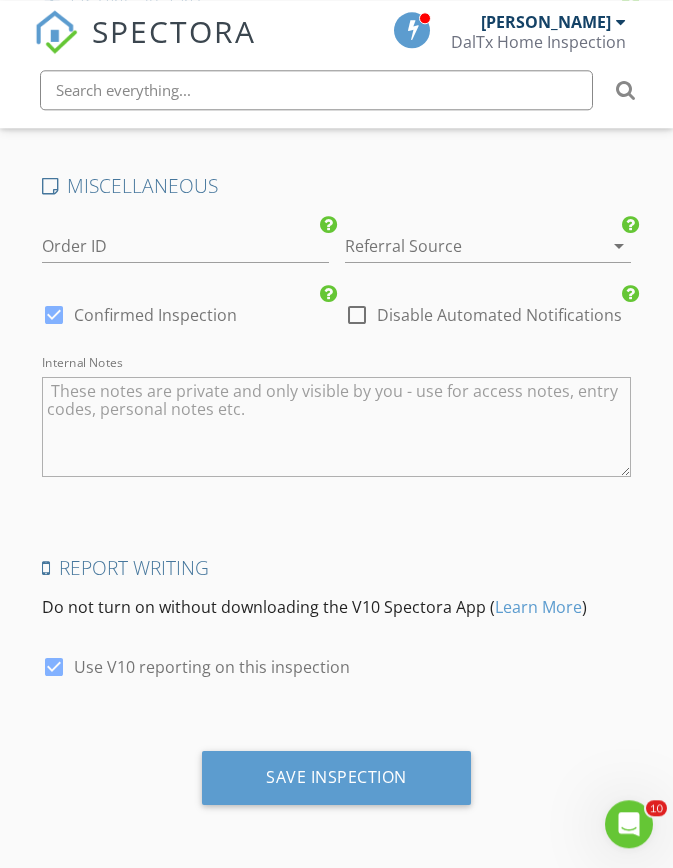 scroll, scrollTop: 3410, scrollLeft: 0, axis: vertical 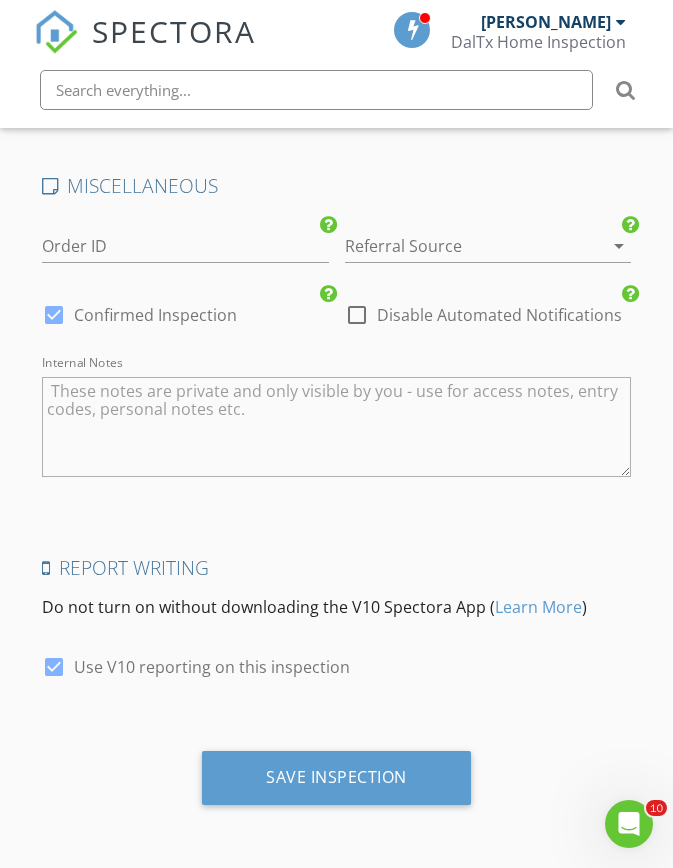click on "Save Inspection" at bounding box center [336, 777] 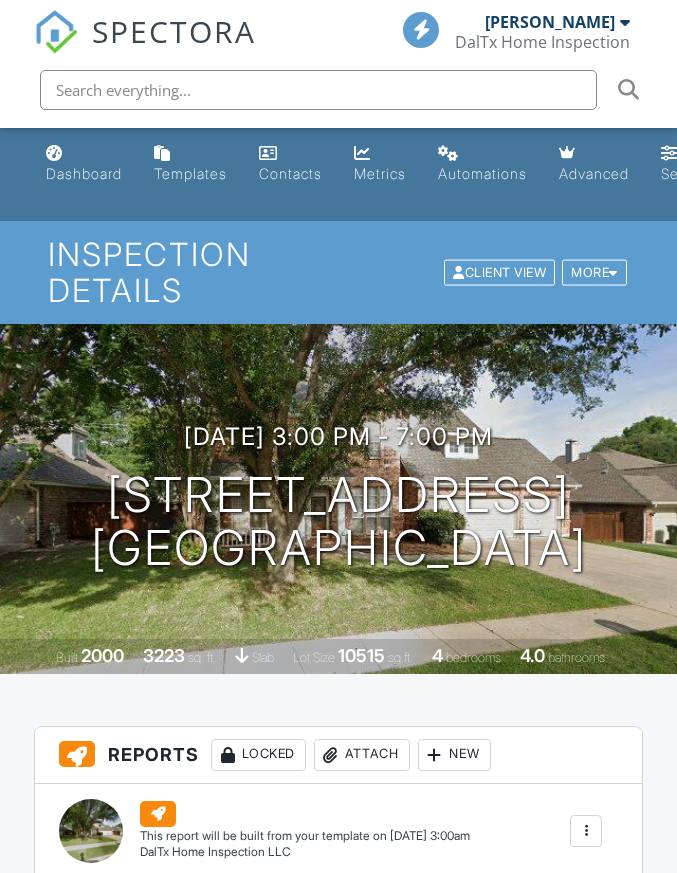 scroll, scrollTop: 0, scrollLeft: 0, axis: both 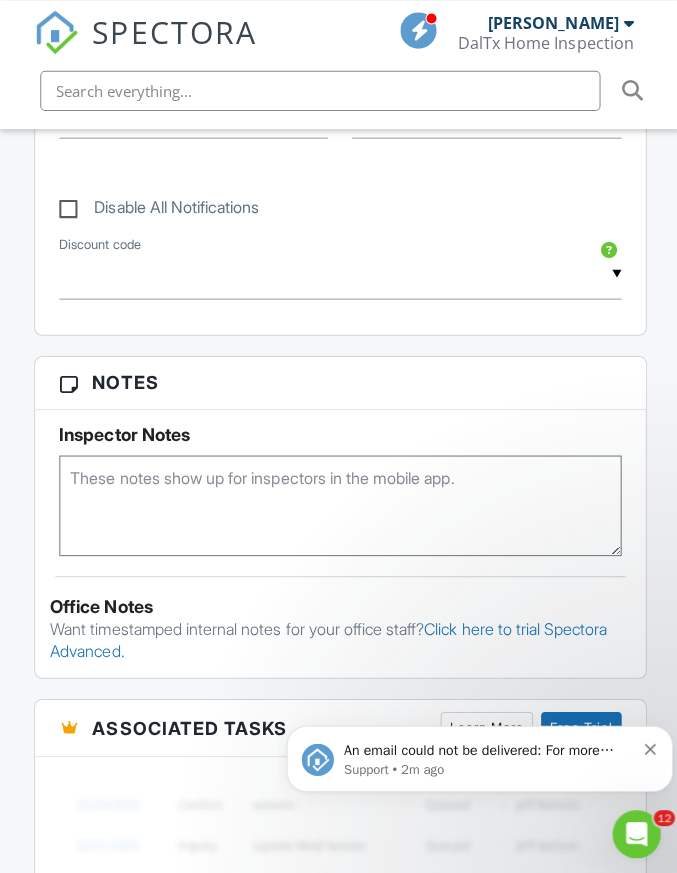 click at bounding box center (338, 502) 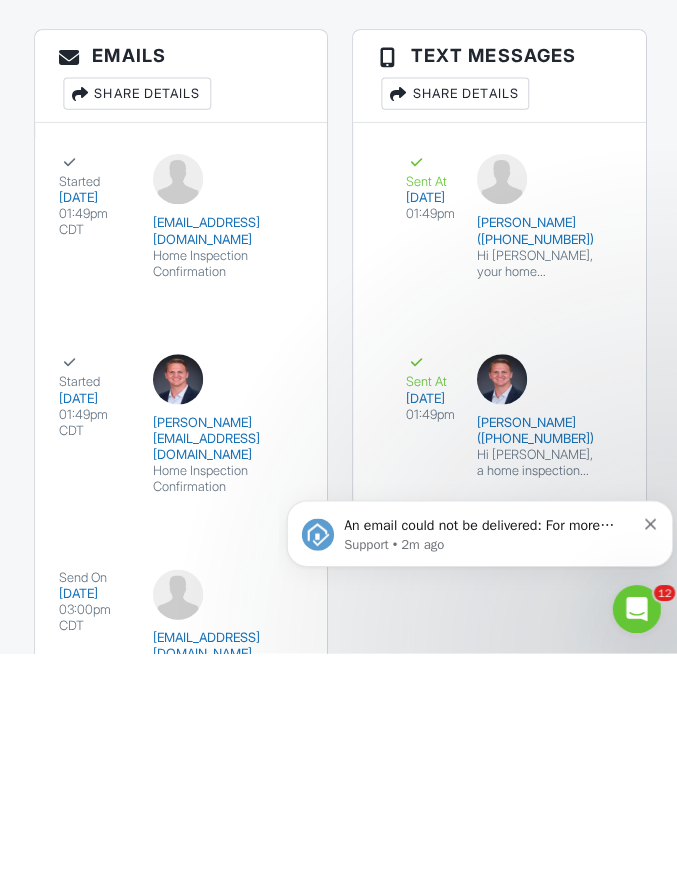 scroll, scrollTop: 3739, scrollLeft: 0, axis: vertical 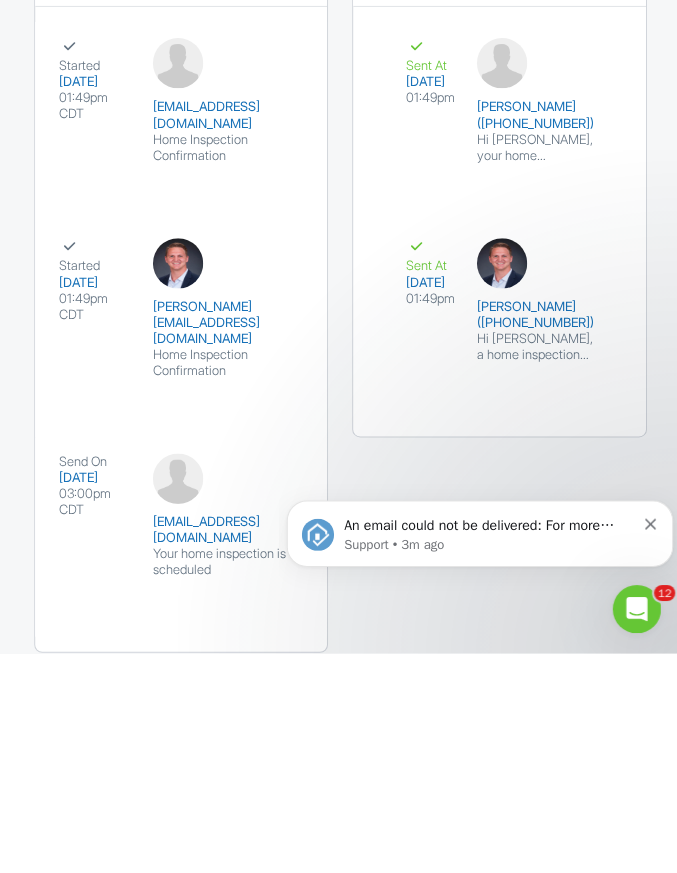 type on "BB" 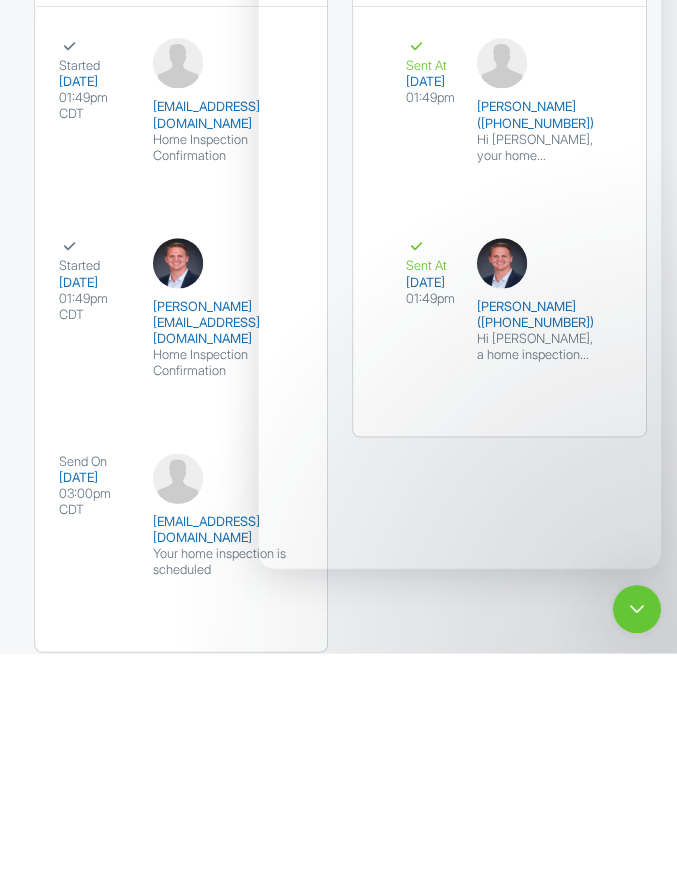 scroll, scrollTop: 3688, scrollLeft: 0, axis: vertical 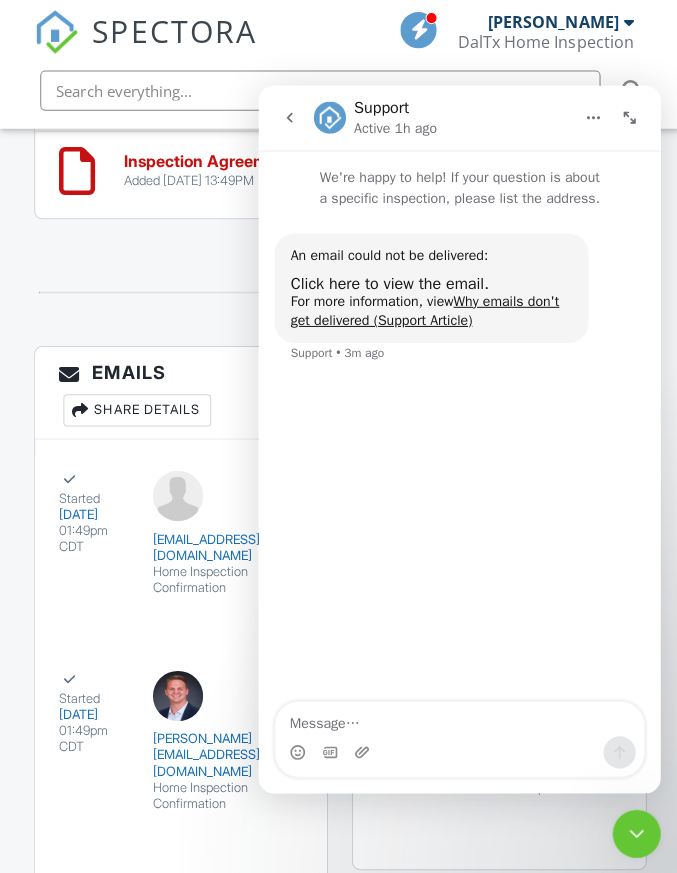 click on "Emails
Share Details
Started
07/11/2025
01:49pm CDT
jessicacamkrehel@gmail.com
Home Inspection Confirmation
Resend
Started
07/11/2025
01:49pm CDT
davis@nailandkey.com
Home Inspection Confirmation
Resend
Send On
07/13/2025
03:00pm CDT
jessicacamkrehel@gmail.com
Your home inspection is scheduled
Text Messages
Share Details
Sent At
07/11/2025
01:49pm
Jessica Krehel (+12149577264)
Hi Jessica, your home inspection at 2617 Brookwood Dr, Flower Mound, TX 75028 is scheduled for 07/14/2025 at 3:00 pm. I look forward to being your home inspector!
Please pay for your inspection and sign the agreement here: https://app.spectora.com/u/l6kbjhK
Resend
Sent At
07/11/2025
01:49pm
Davis Scott (+12149121291)
Resend" at bounding box center (338, 721) 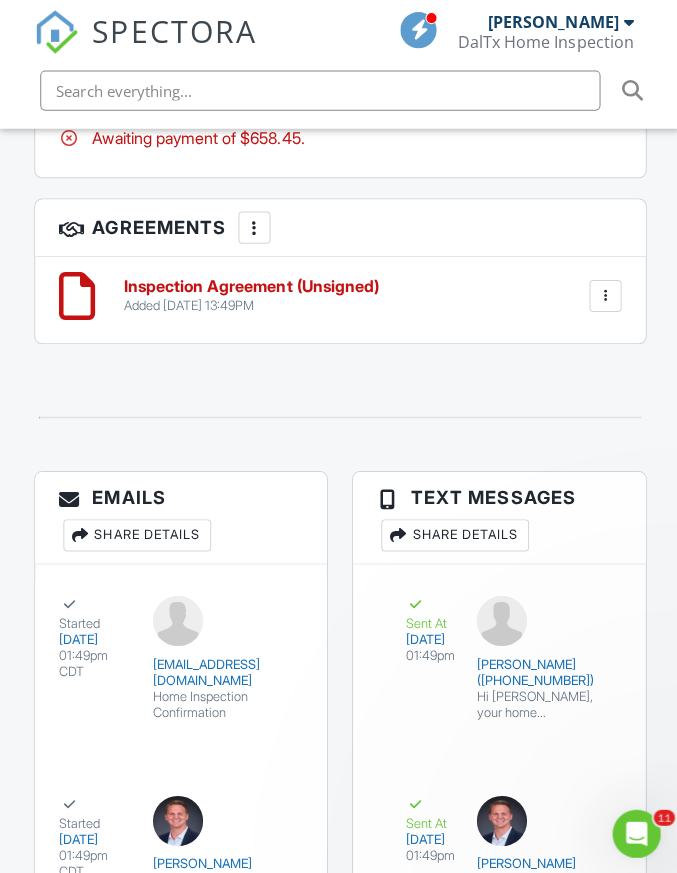 scroll, scrollTop: 0, scrollLeft: 0, axis: both 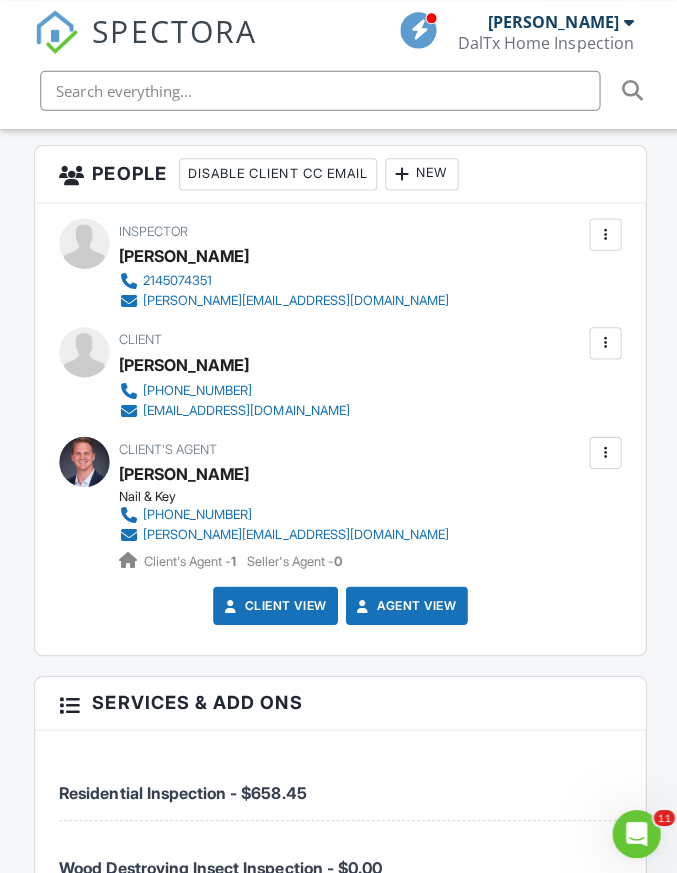 click at bounding box center (602, 341) 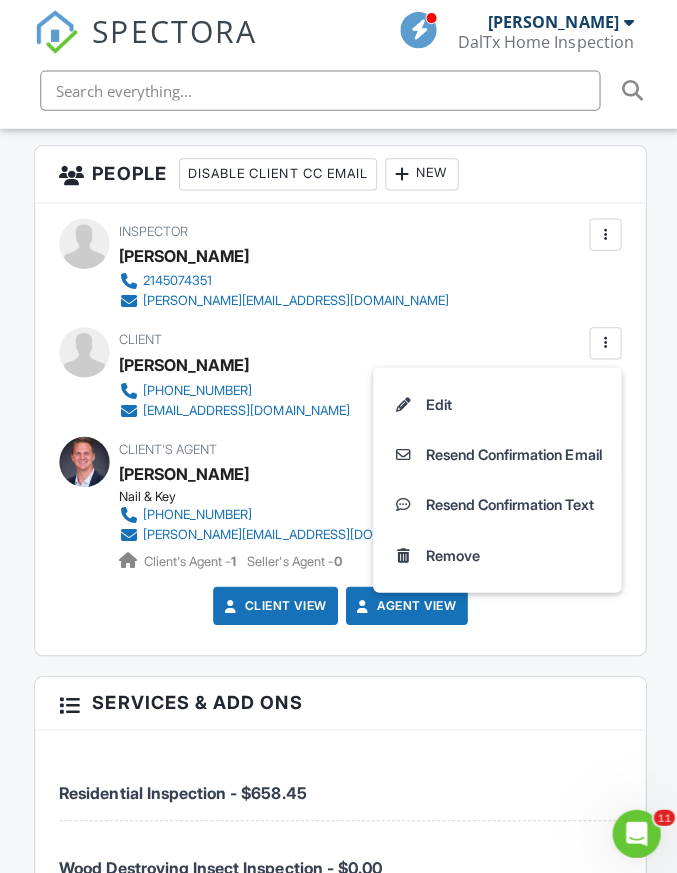 click on "Edit" at bounding box center (494, 402) 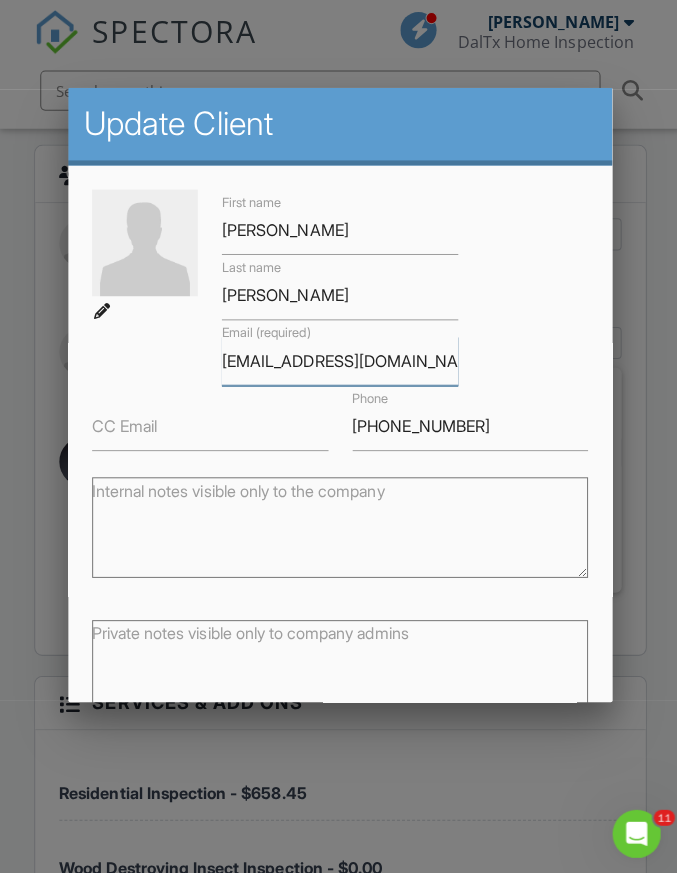 click on "jessicacamkrehel@gmail.com" at bounding box center [338, 358] 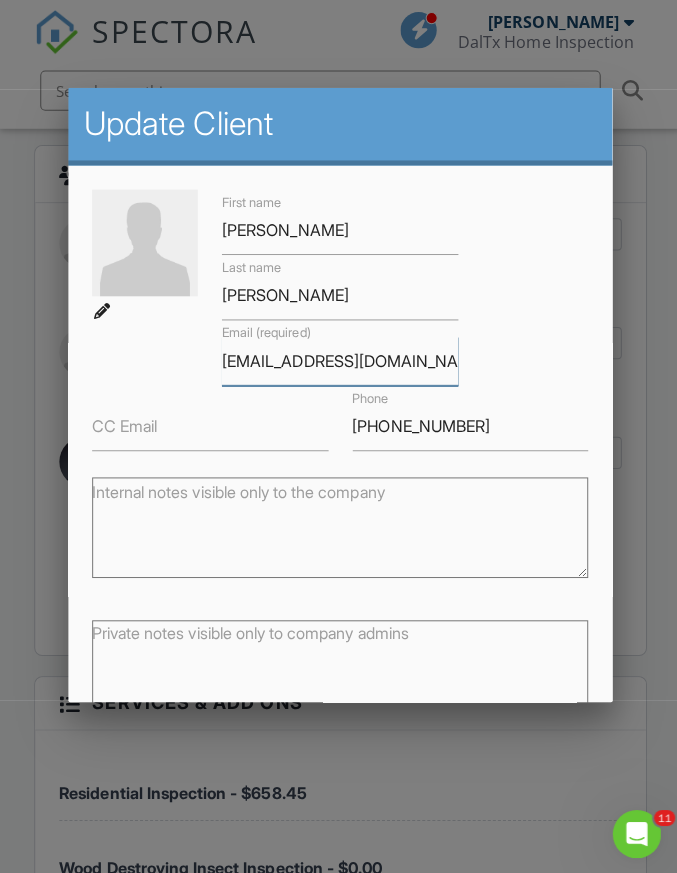 type on "jessicamkrehel@gmail.com" 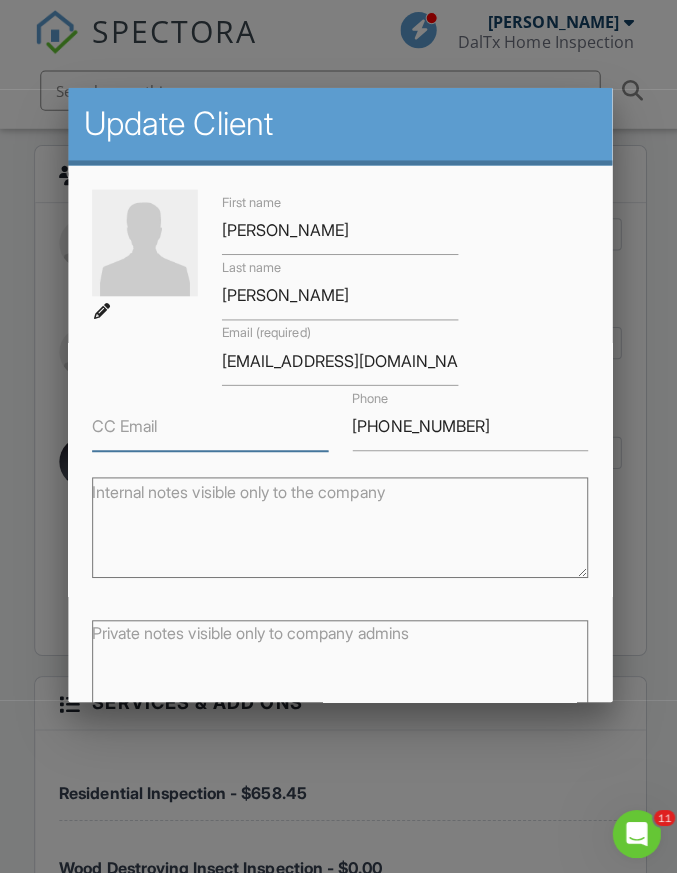 click on "CC Email" at bounding box center [209, 423] 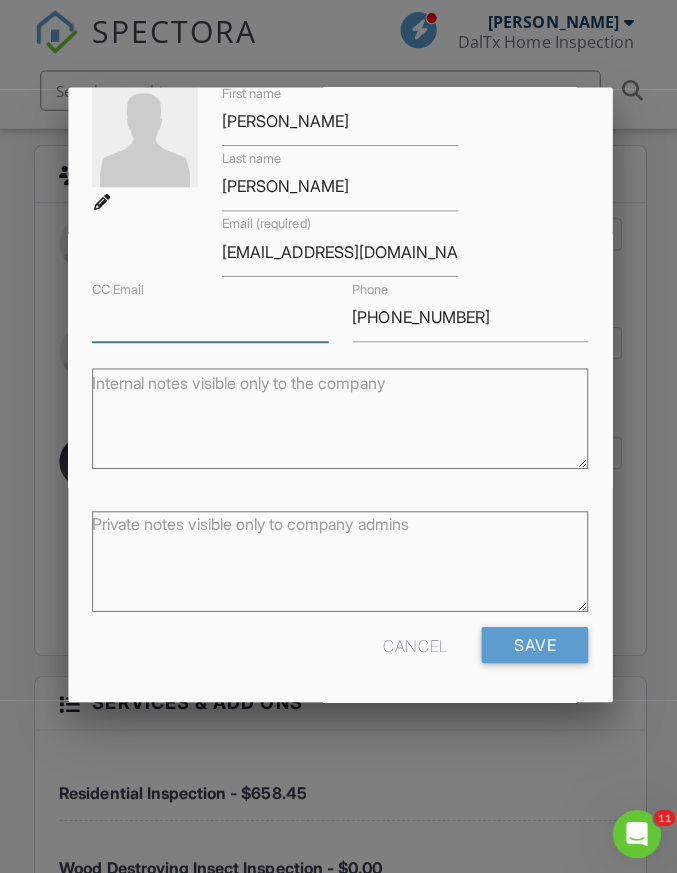 scroll, scrollTop: 107, scrollLeft: 0, axis: vertical 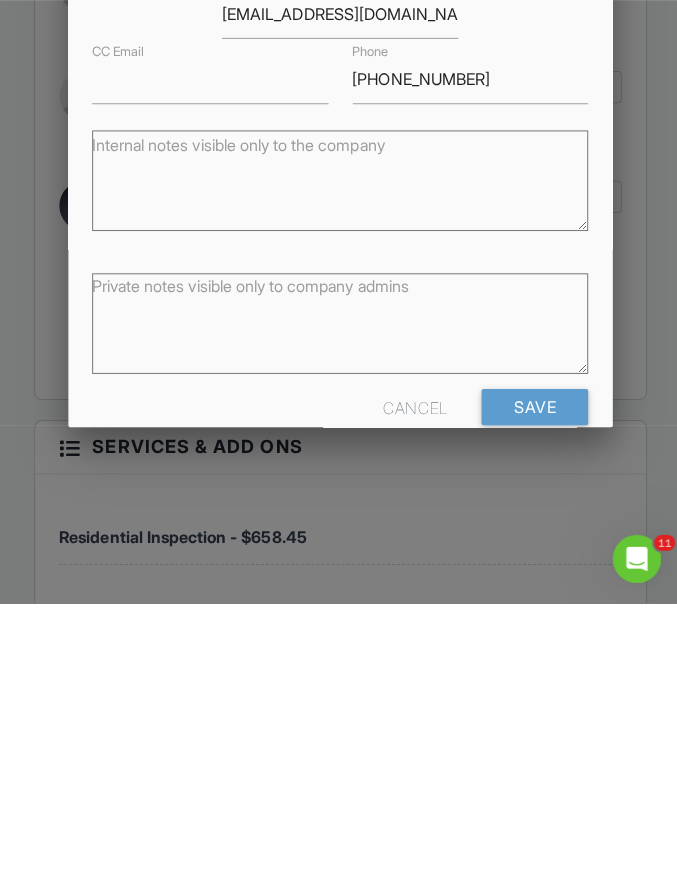 click on "Save" at bounding box center [532, 678] 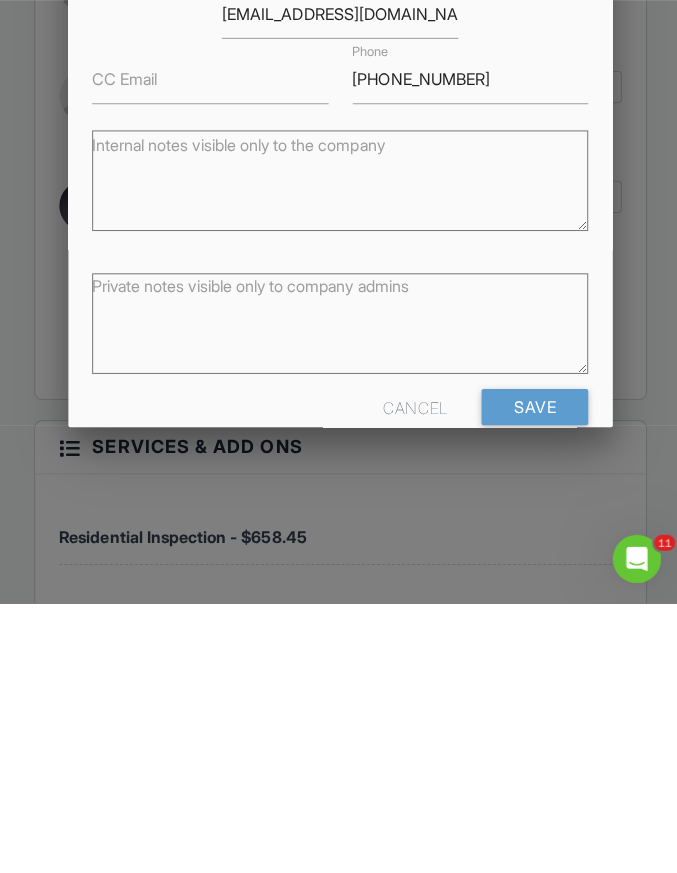 scroll, scrollTop: 2660, scrollLeft: 0, axis: vertical 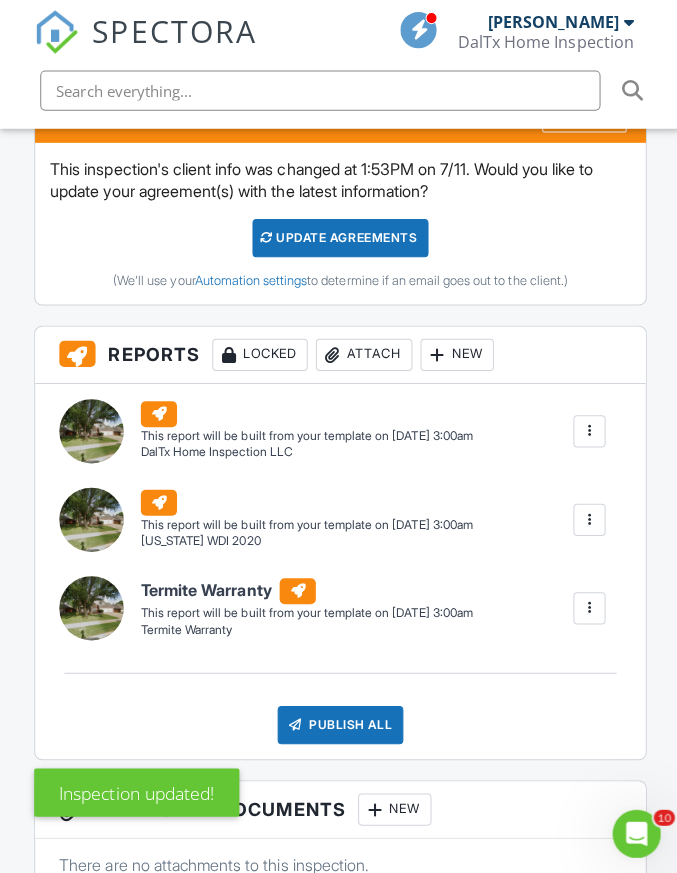 click on "Update Agreements" at bounding box center [338, 237] 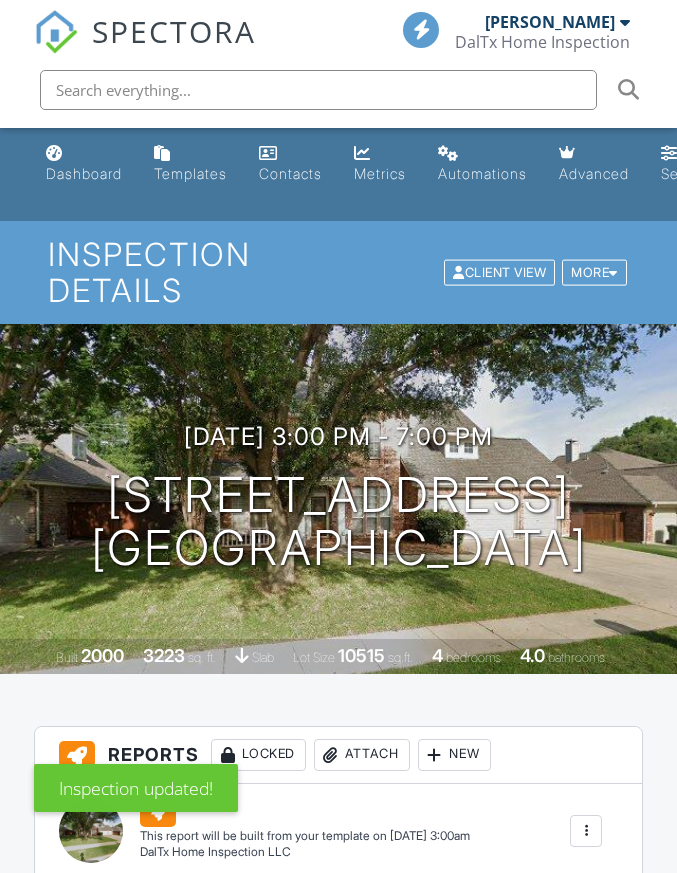 scroll, scrollTop: 438, scrollLeft: 0, axis: vertical 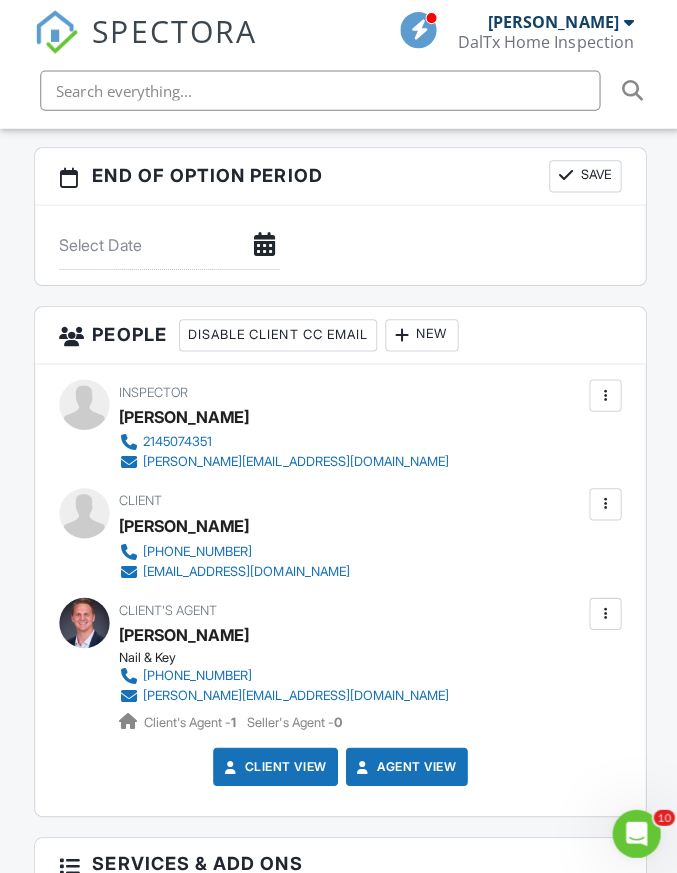 click at bounding box center (602, 501) 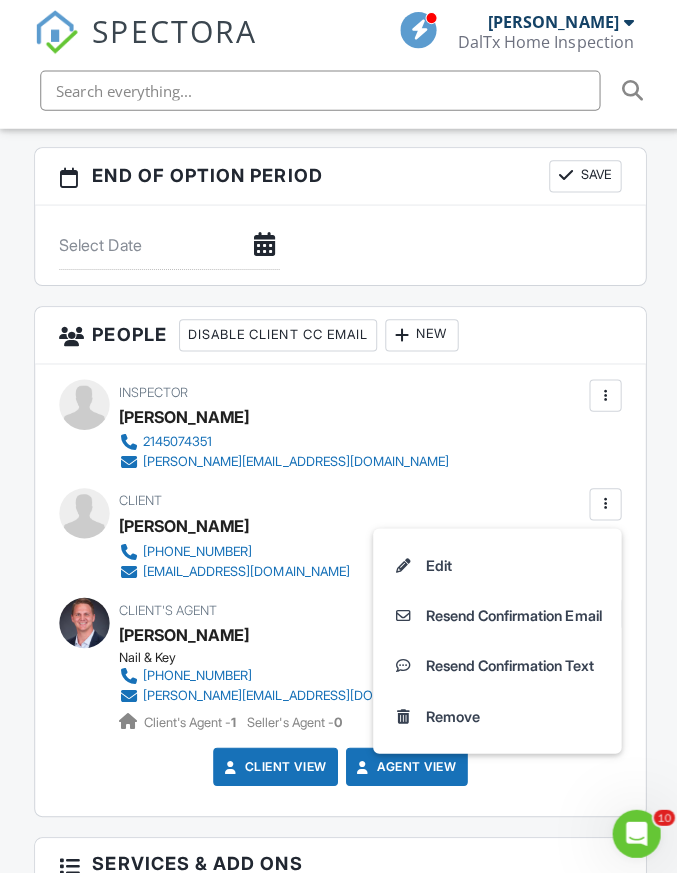 click on "Resend Confirmation Email" at bounding box center [494, 612] 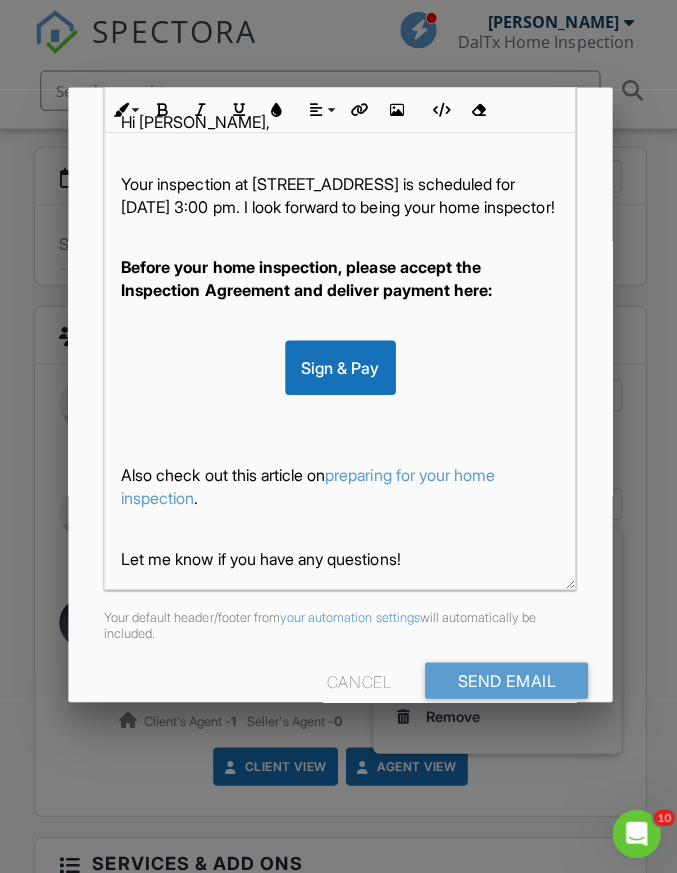 scroll, scrollTop: 351, scrollLeft: 0, axis: vertical 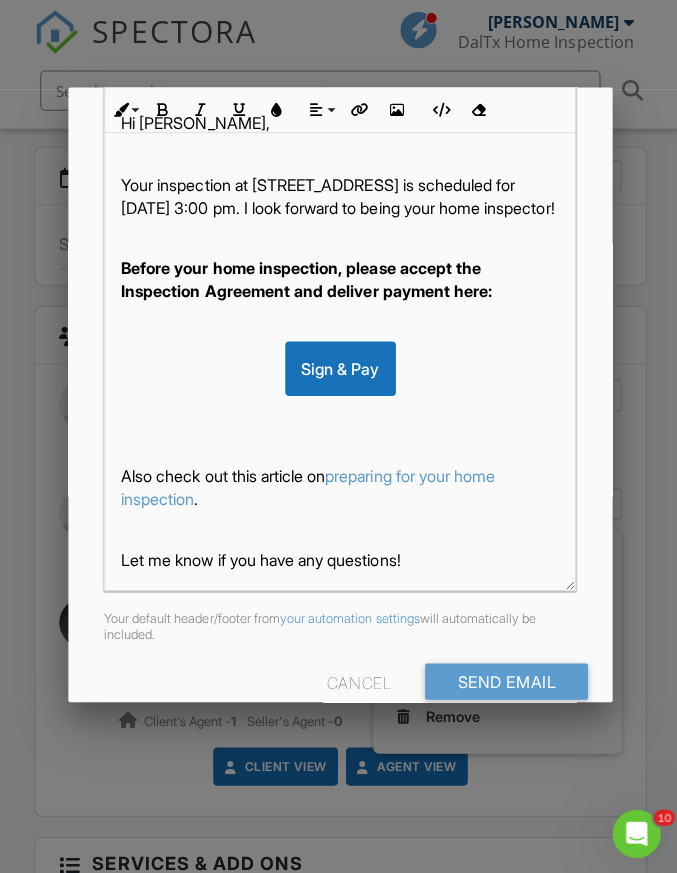 click on "Send Email" at bounding box center [504, 678] 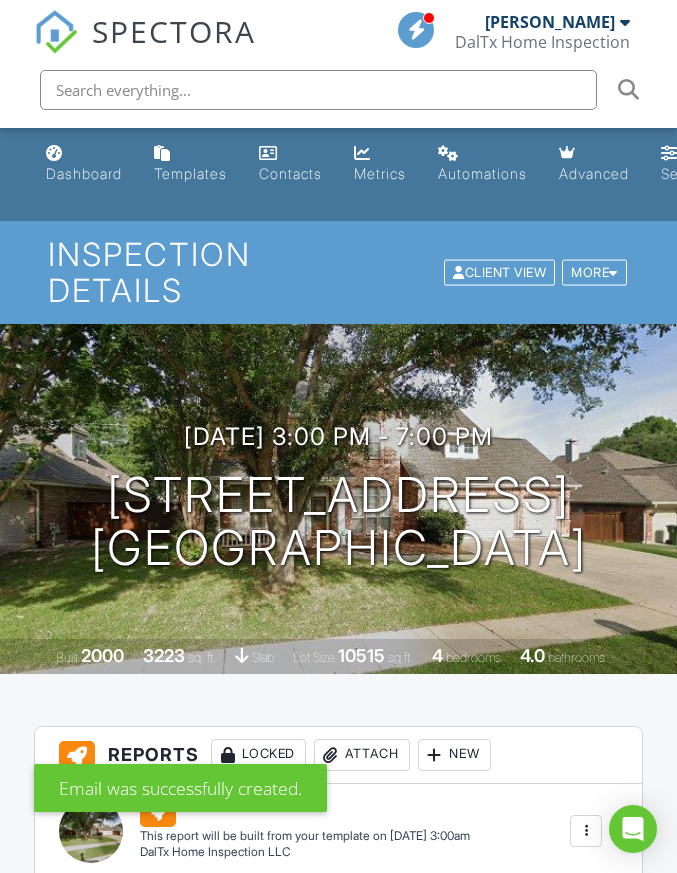scroll, scrollTop: 0, scrollLeft: 0, axis: both 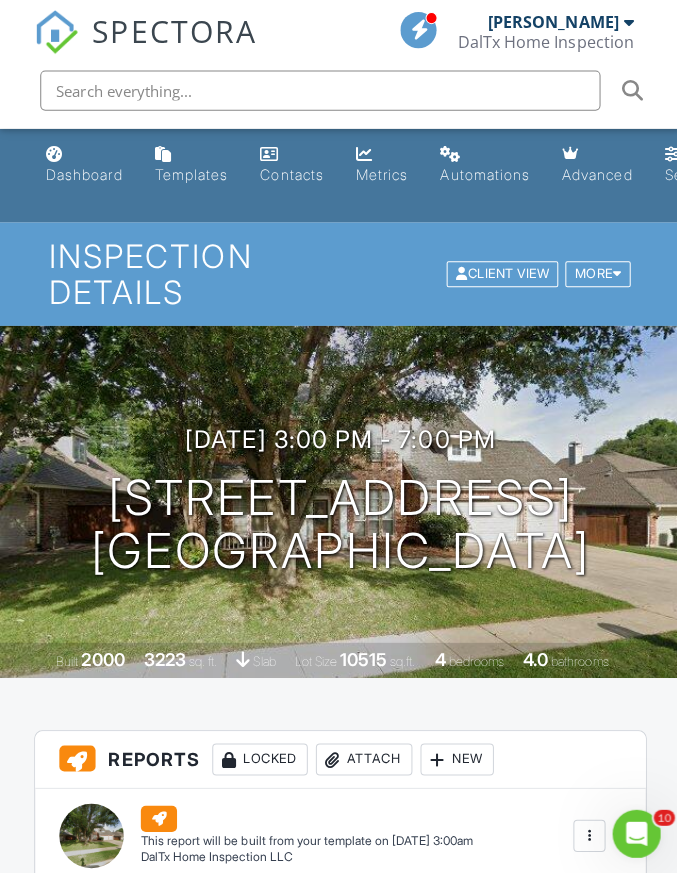 click on "Dashboard" at bounding box center [84, 173] 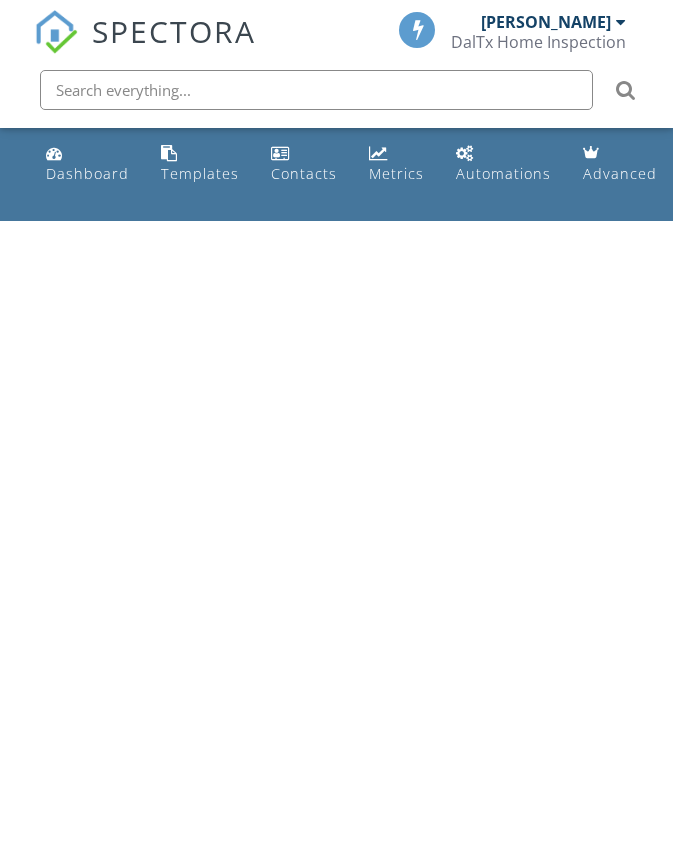 scroll, scrollTop: 0, scrollLeft: 0, axis: both 